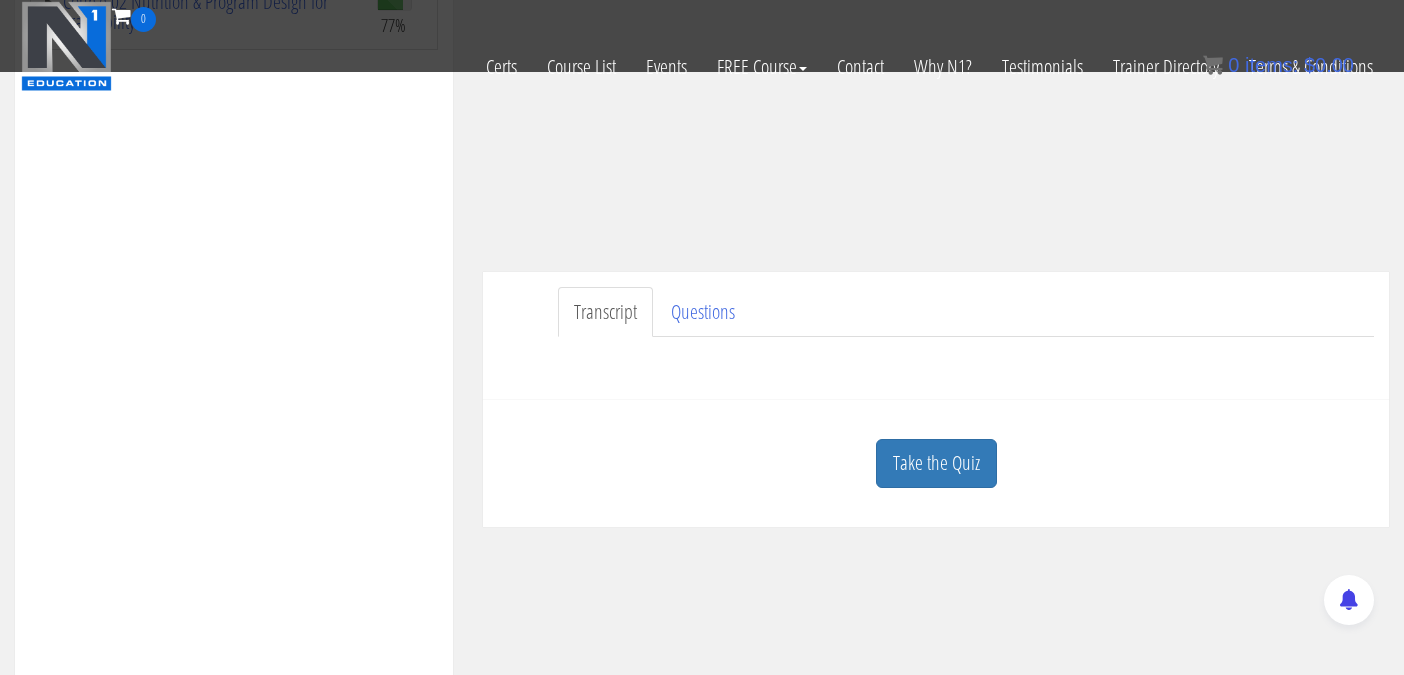 scroll, scrollTop: 376, scrollLeft: 0, axis: vertical 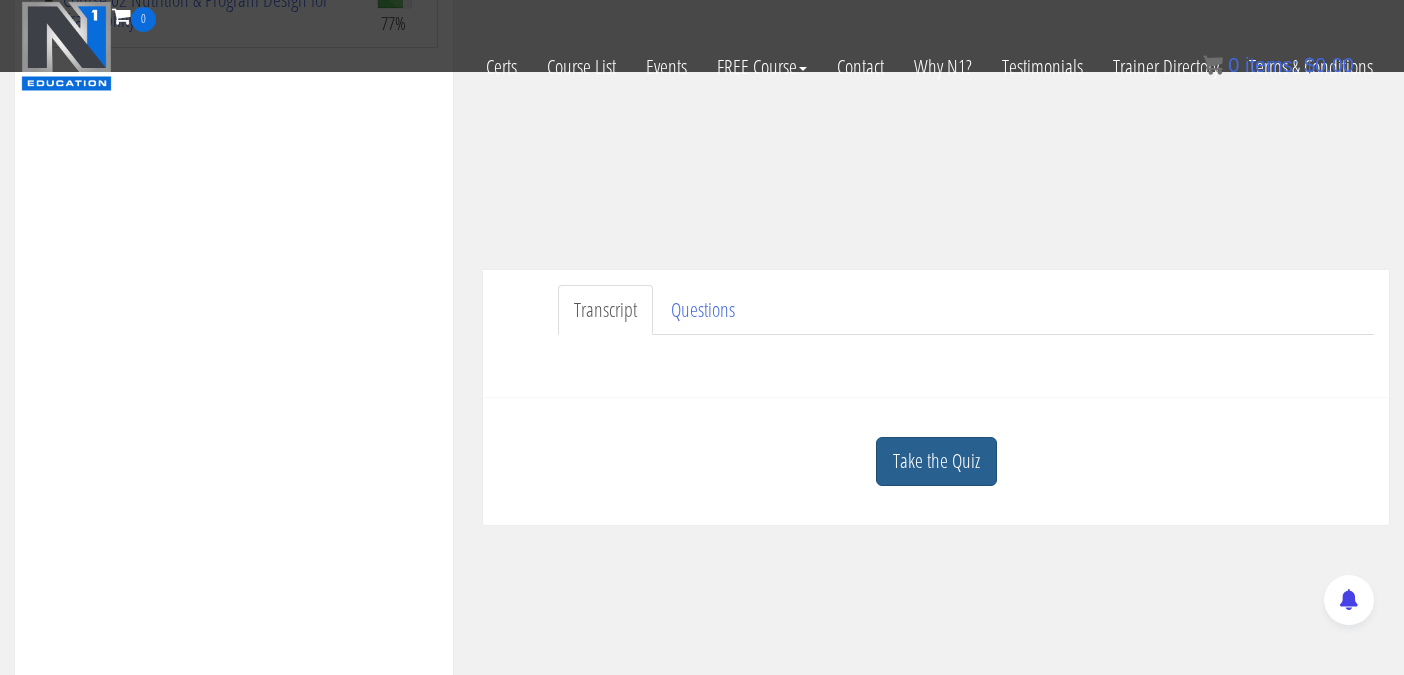 click on "Take the Quiz" at bounding box center [936, 461] 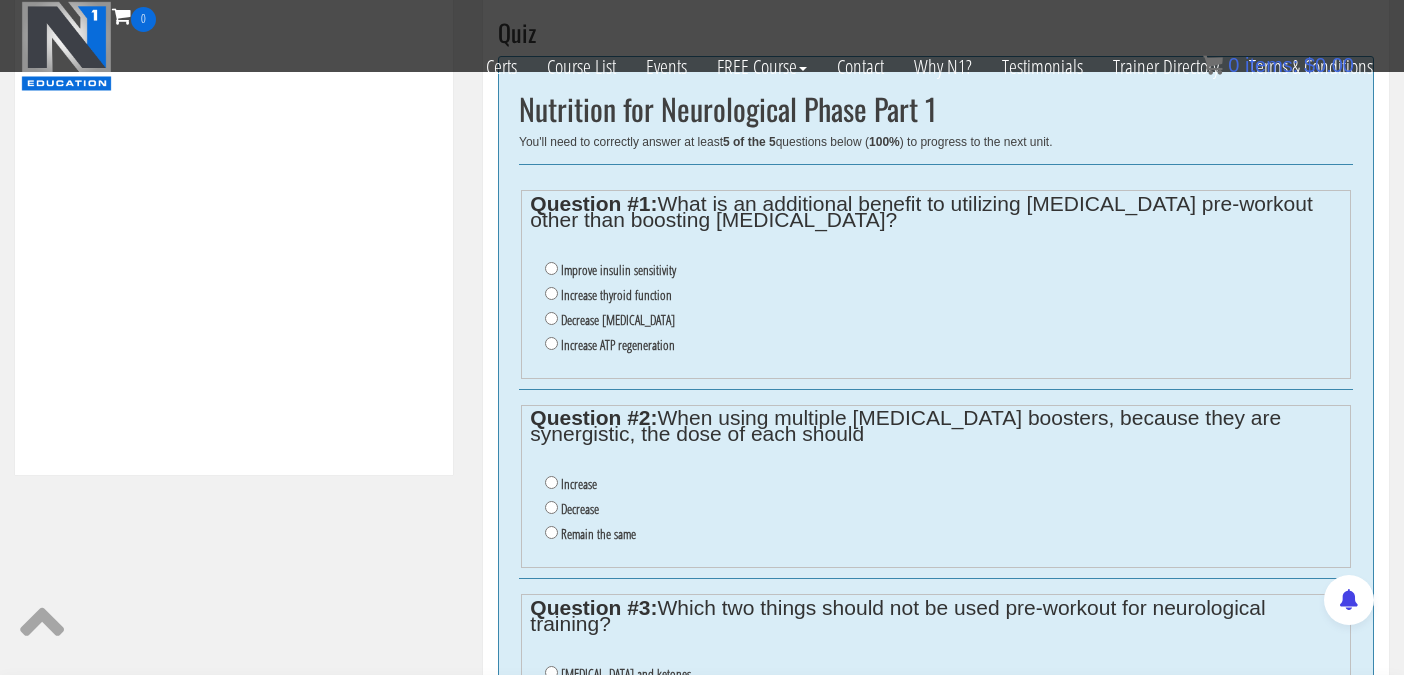 scroll, scrollTop: 792, scrollLeft: 0, axis: vertical 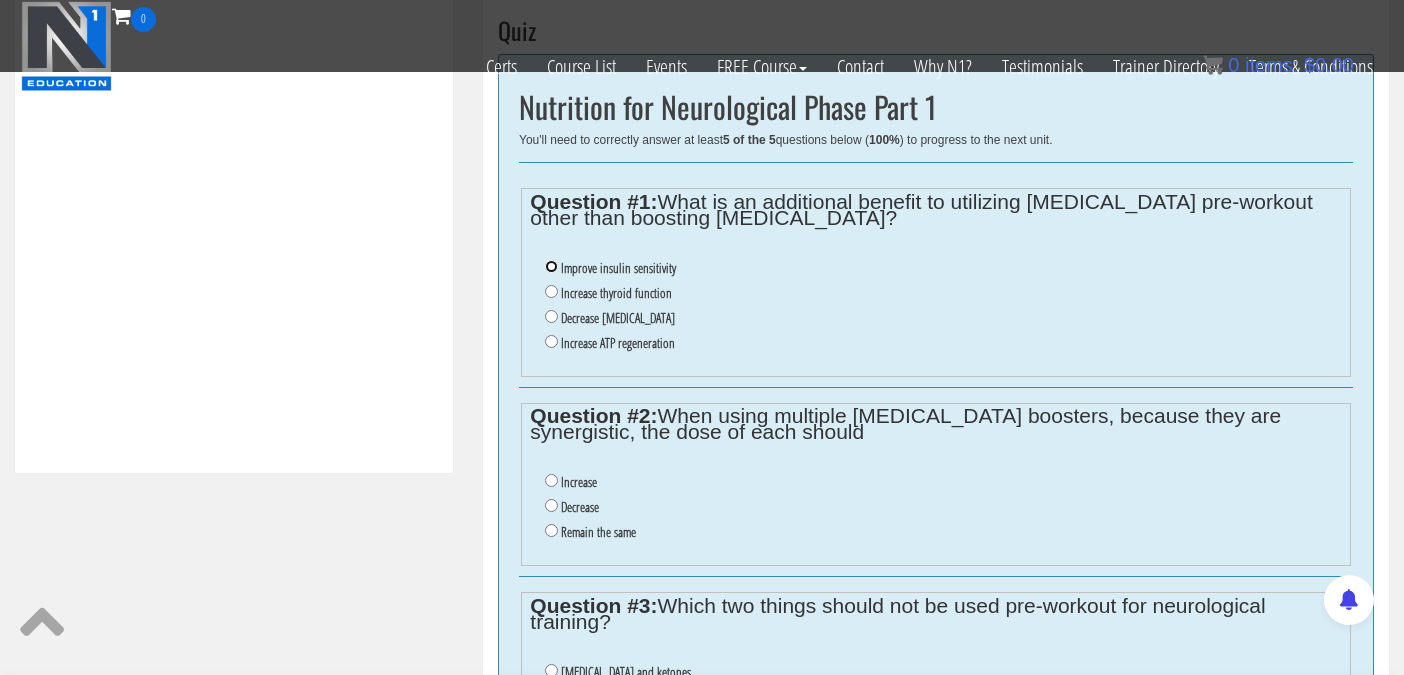 click on "Improve insulin sensitivity" at bounding box center [551, 266] 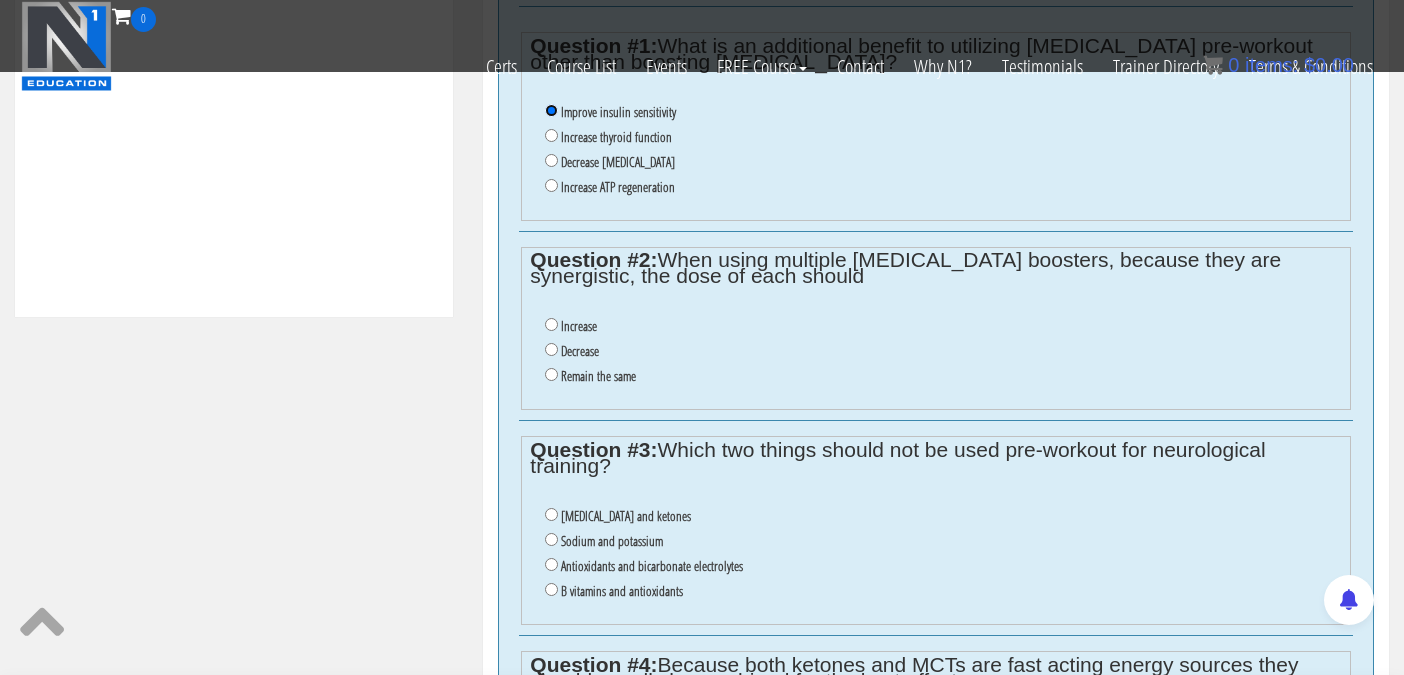 scroll, scrollTop: 950, scrollLeft: 0, axis: vertical 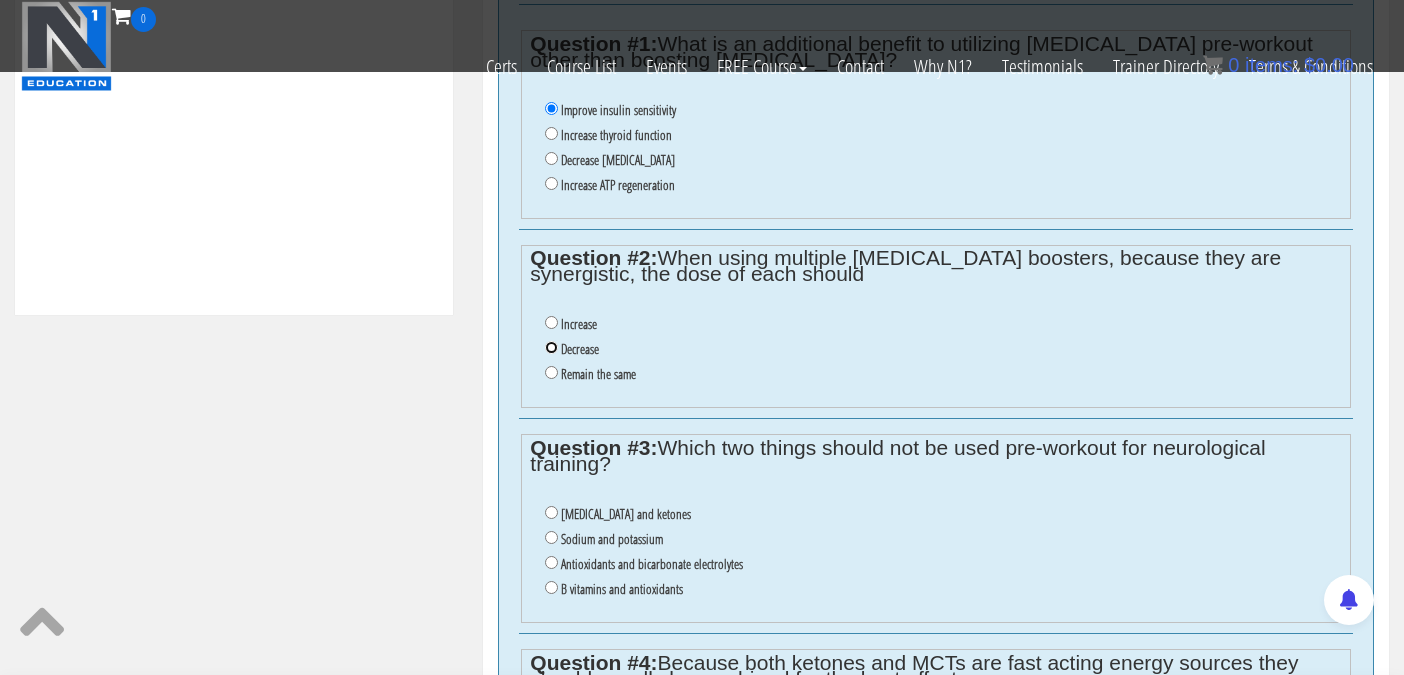 click on "Decrease" at bounding box center [551, 347] 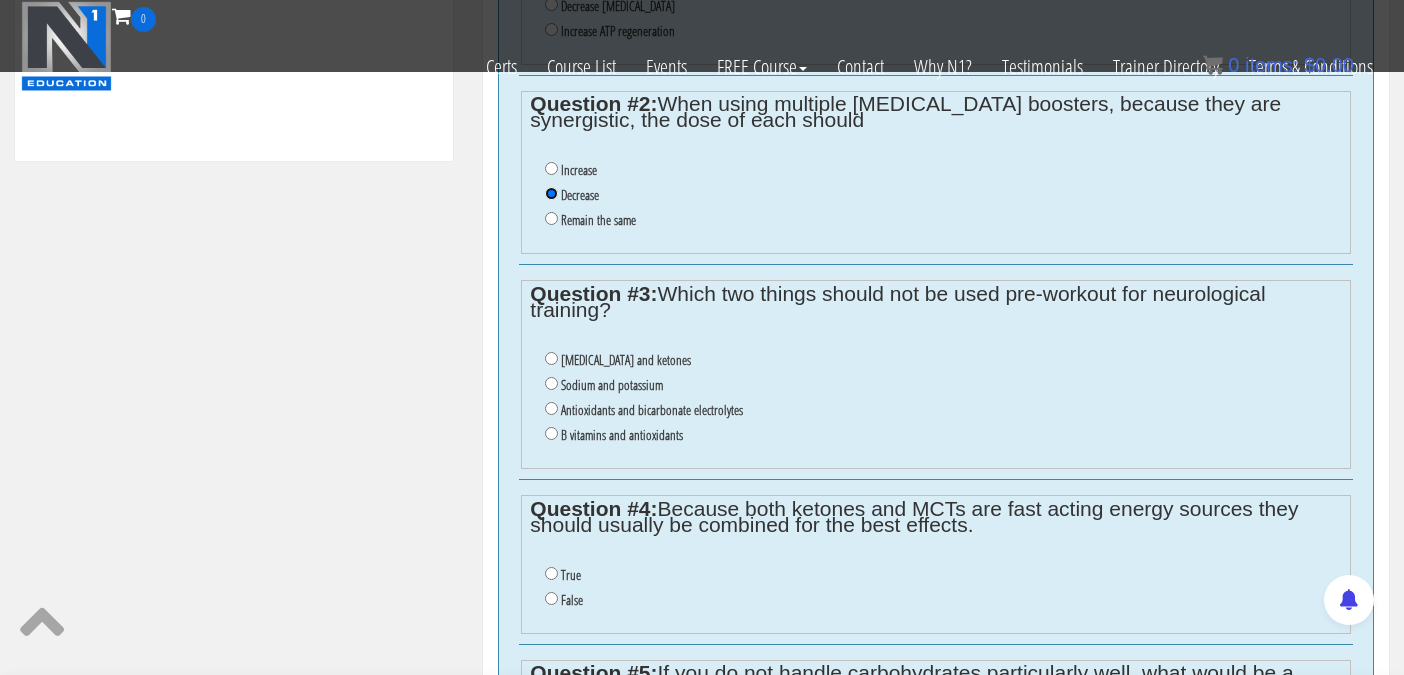 scroll, scrollTop: 1107, scrollLeft: 0, axis: vertical 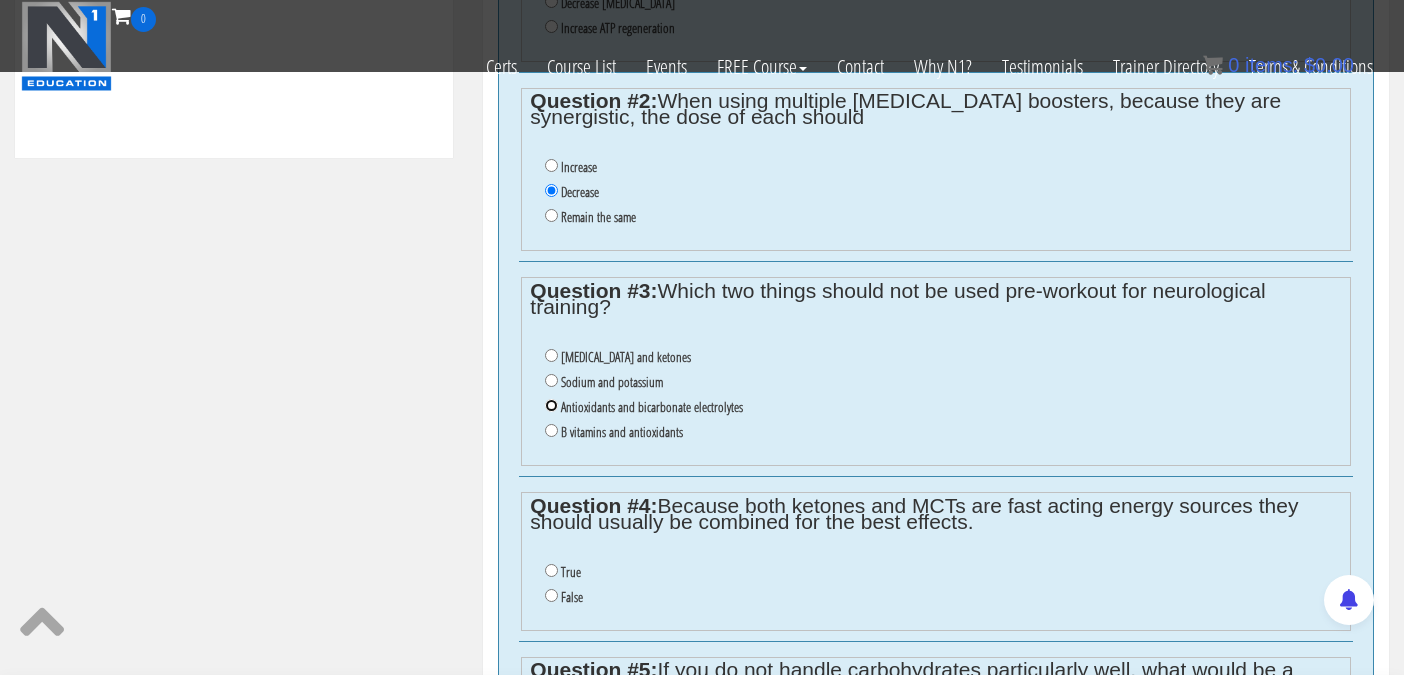 click on "Antioxidants and bicarbonate electrolytes" at bounding box center (551, 405) 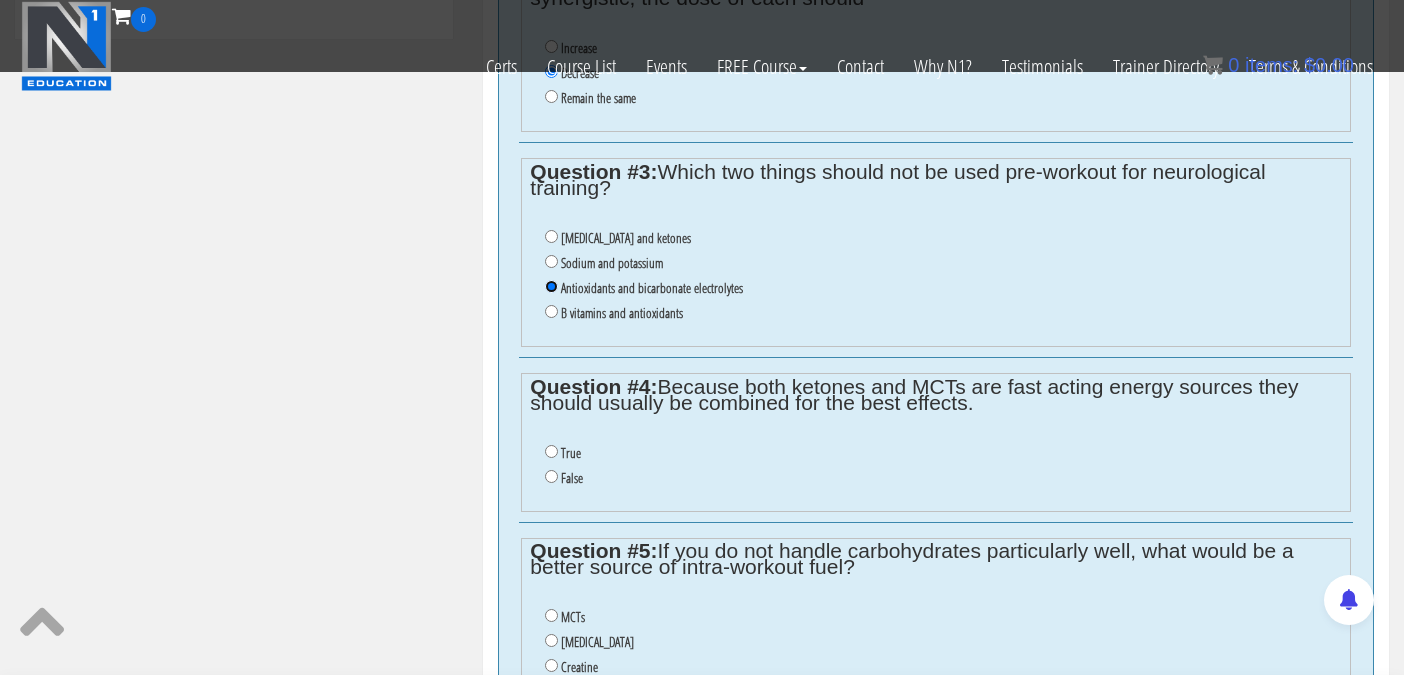 scroll, scrollTop: 1311, scrollLeft: 0, axis: vertical 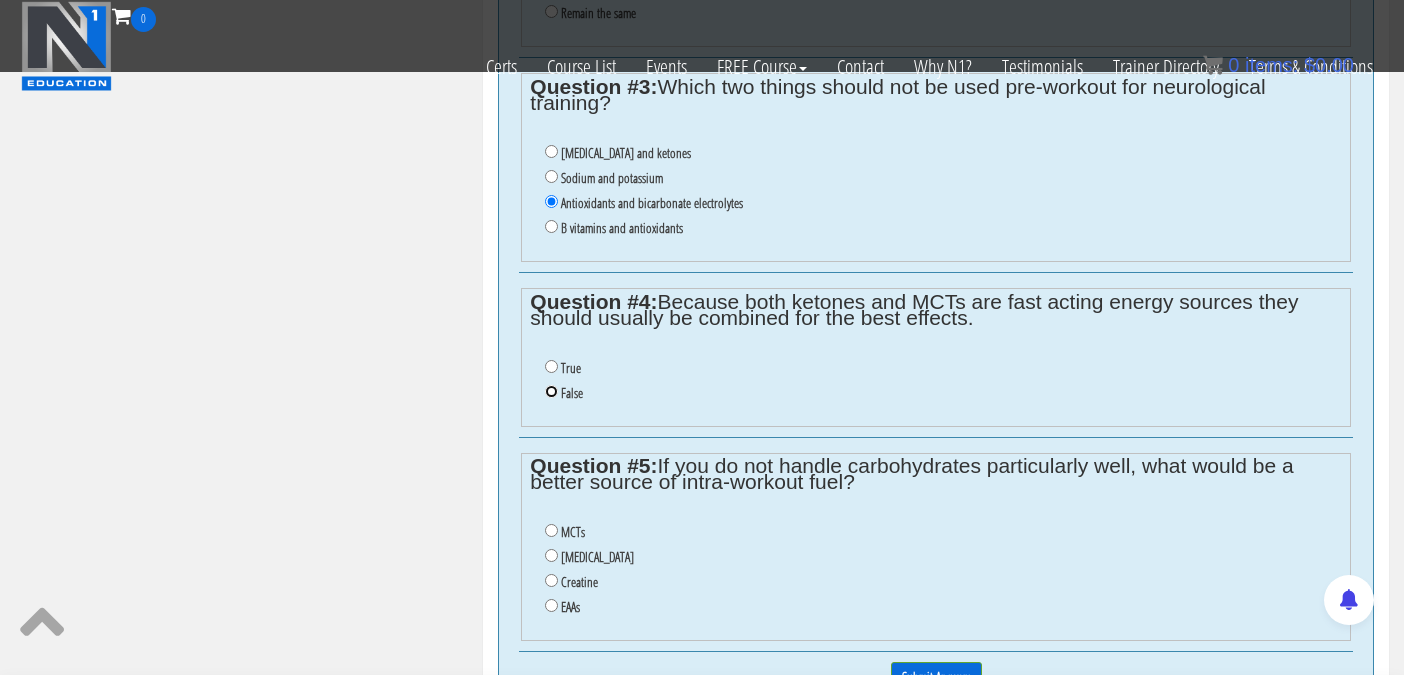 click on "False" at bounding box center (551, 391) 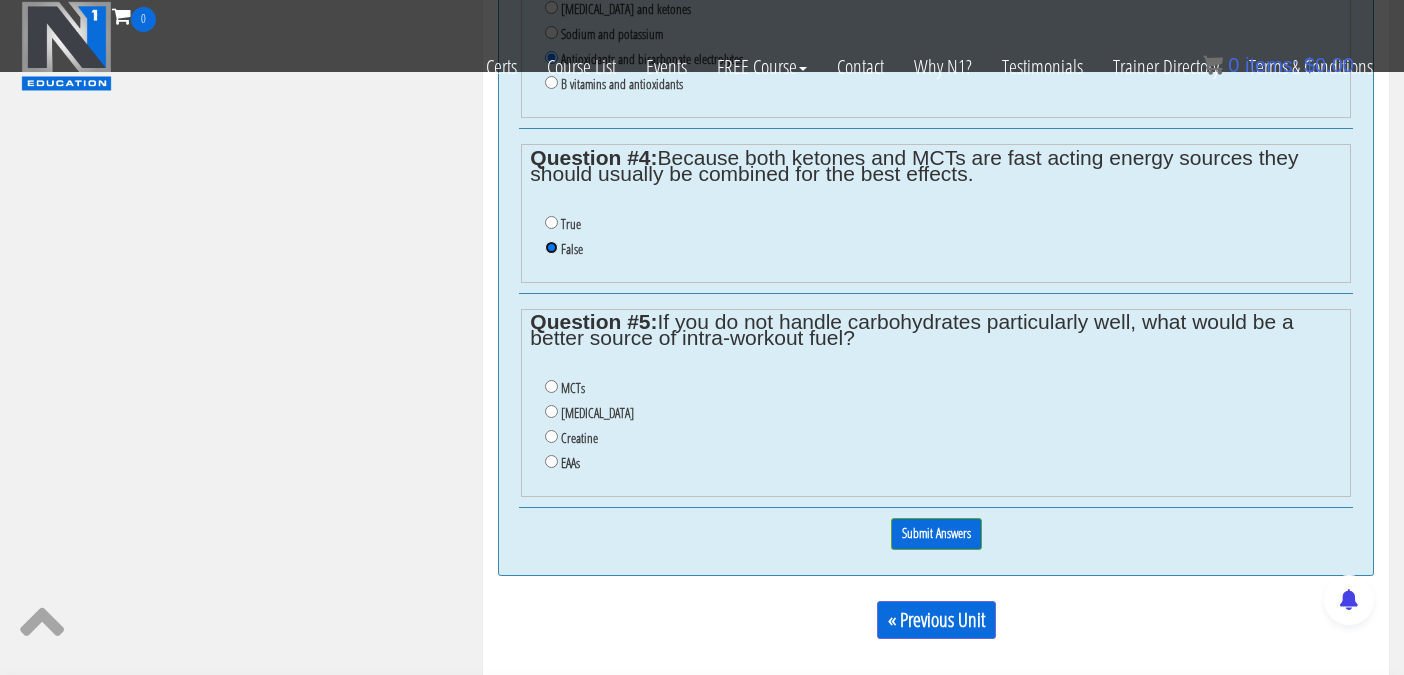 scroll, scrollTop: 1456, scrollLeft: 0, axis: vertical 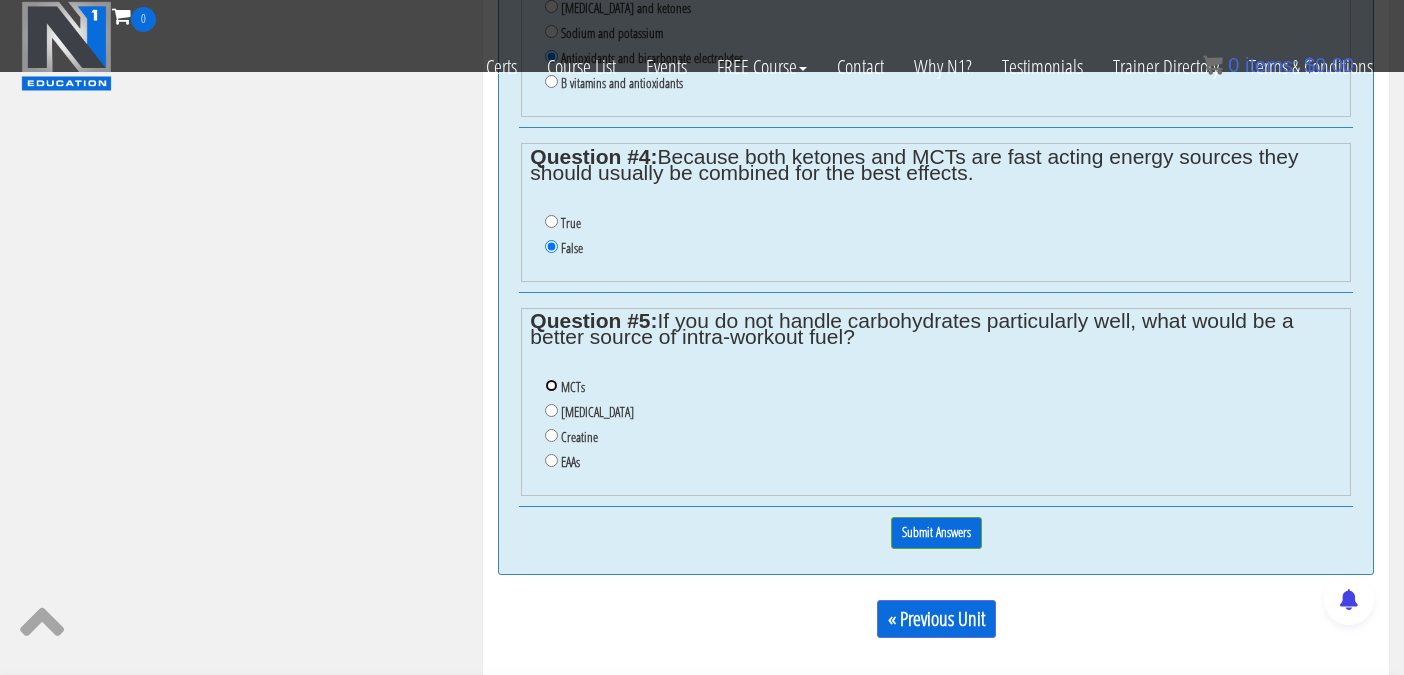 click on "MCTs" at bounding box center (551, 385) 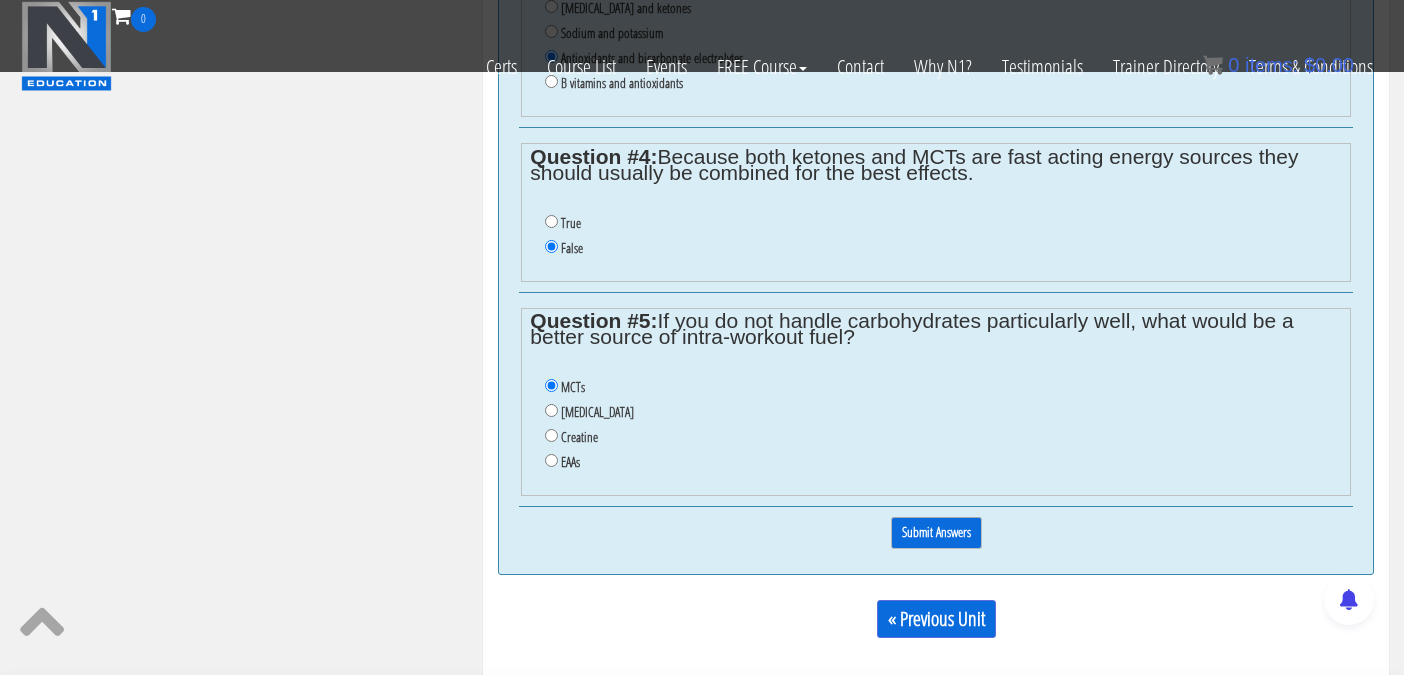 click on "Submit Answers" at bounding box center [936, 532] 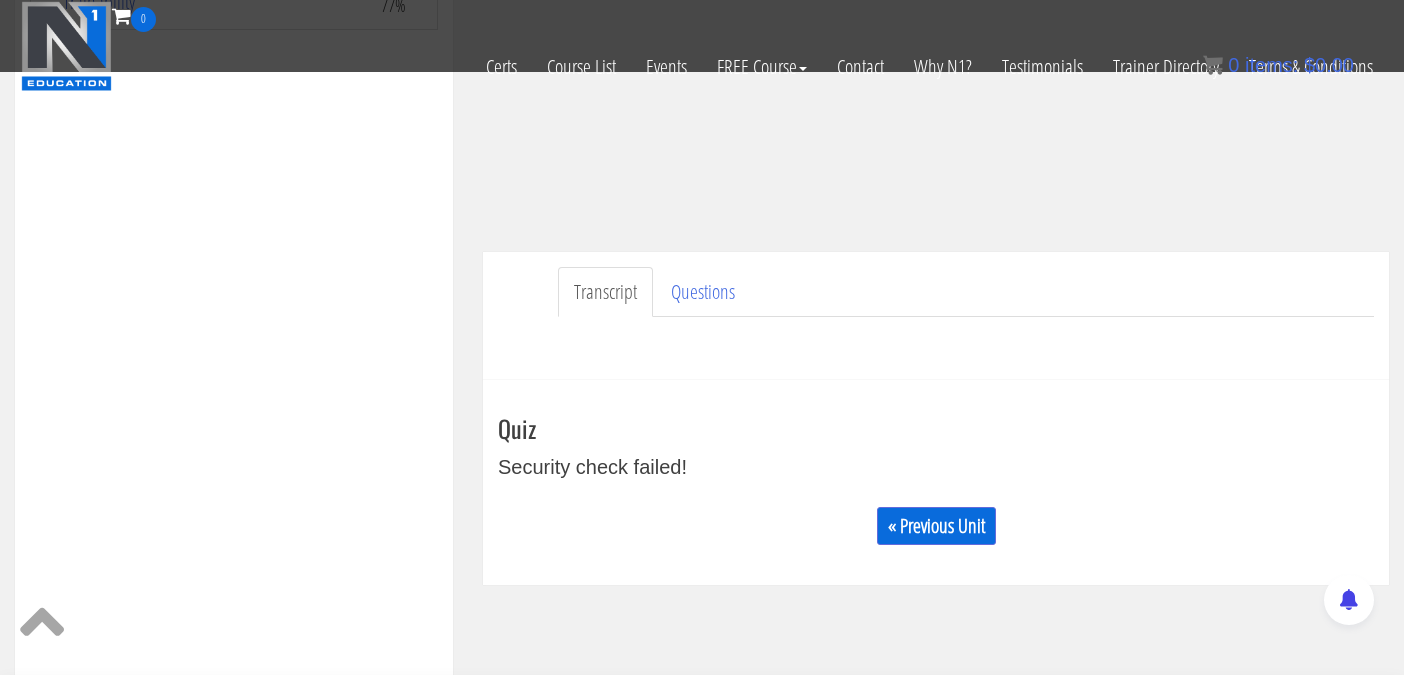 scroll, scrollTop: 0, scrollLeft: 0, axis: both 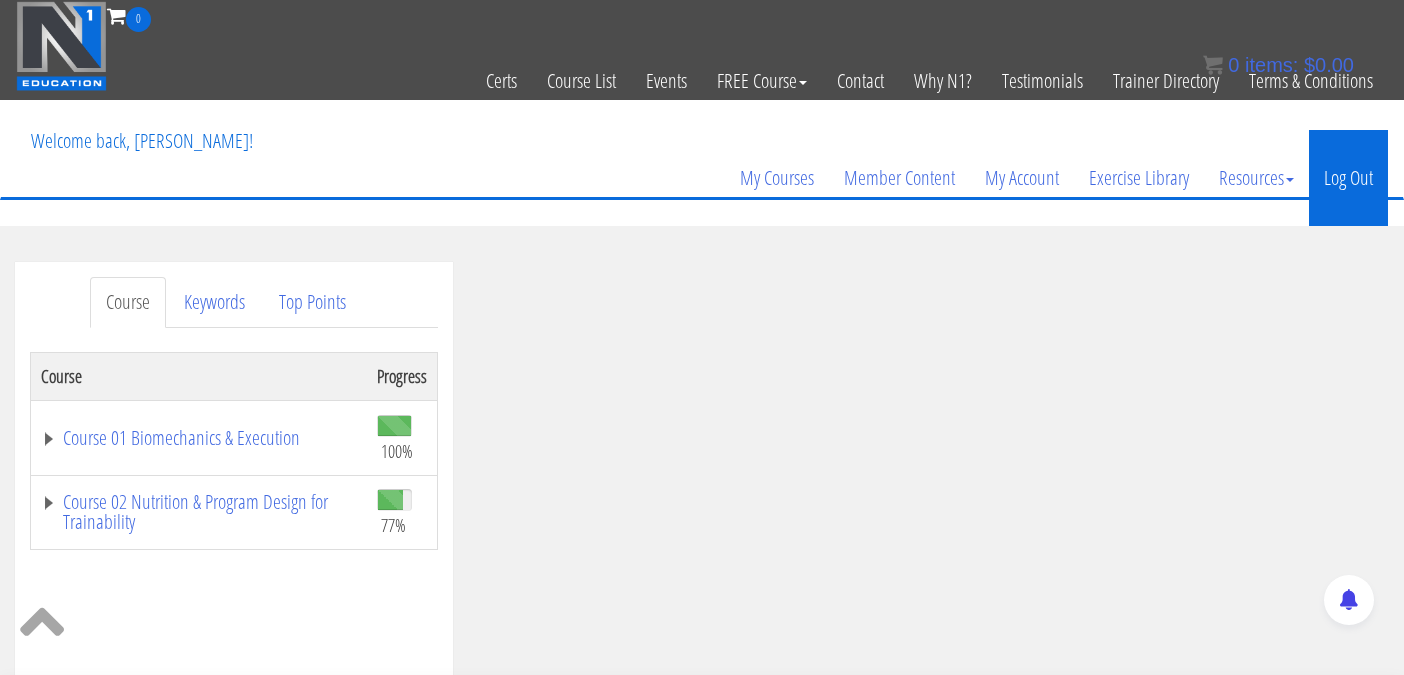 click on "Log Out" at bounding box center (1348, 178) 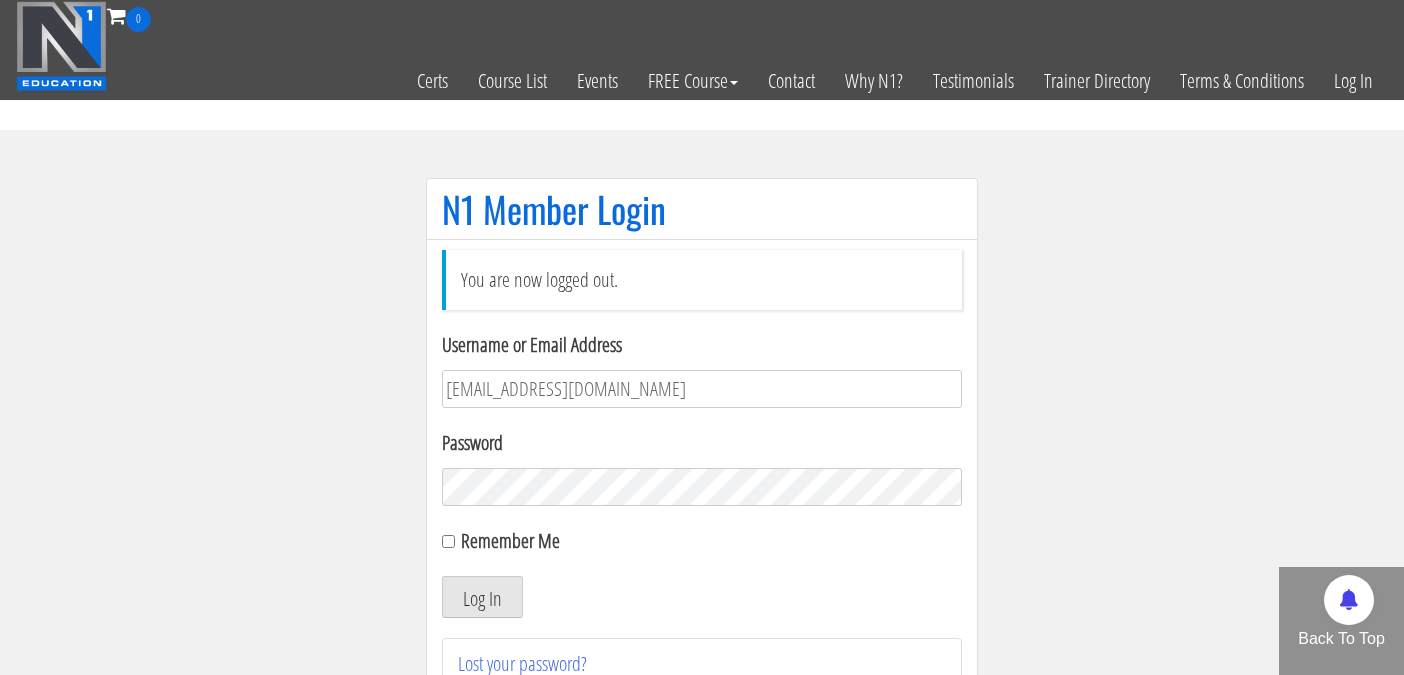 scroll, scrollTop: 0, scrollLeft: 0, axis: both 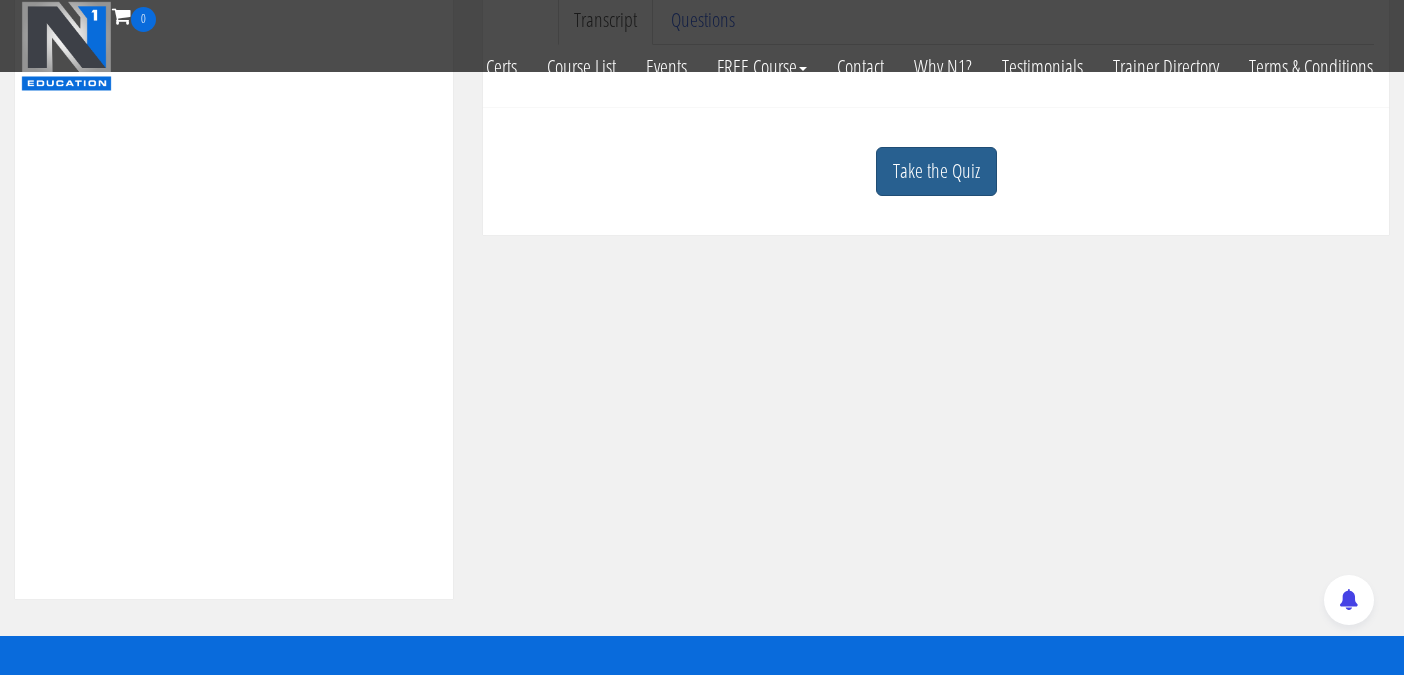 click on "Take the Quiz" at bounding box center [936, 171] 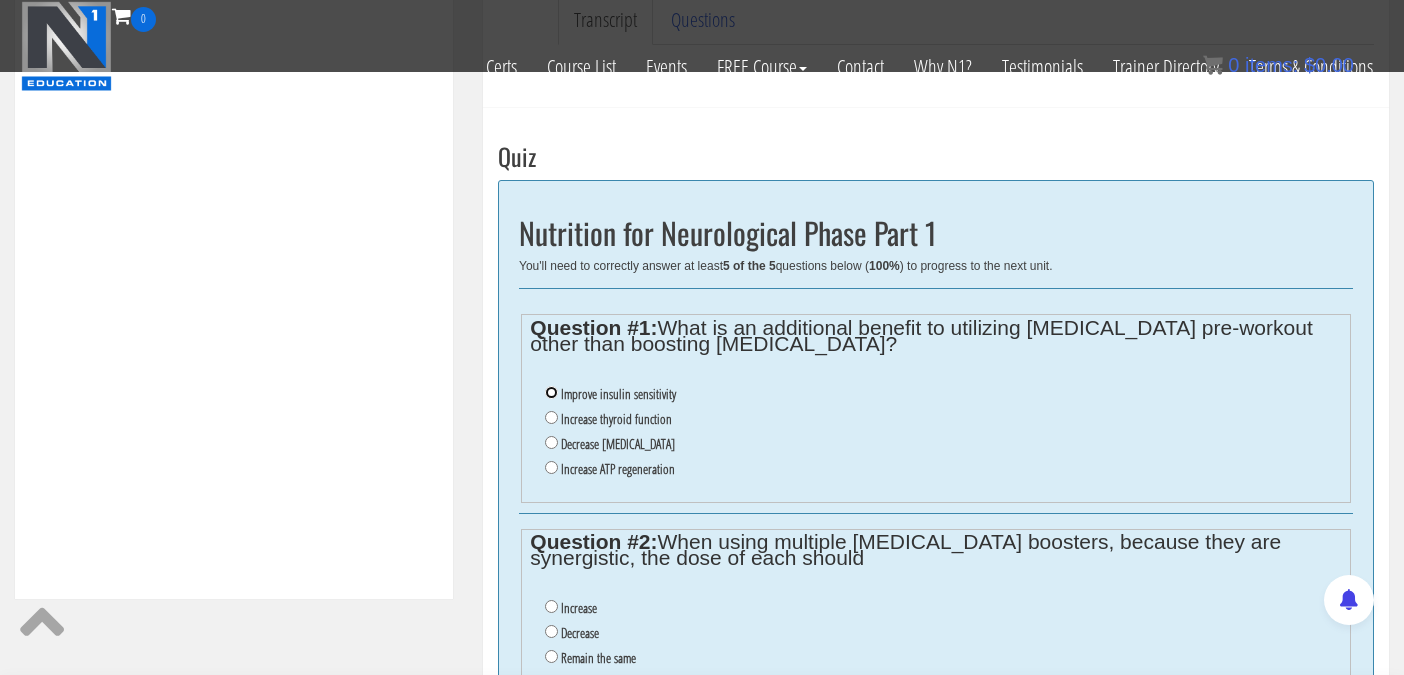 click on "Improve insulin sensitivity" at bounding box center (551, 392) 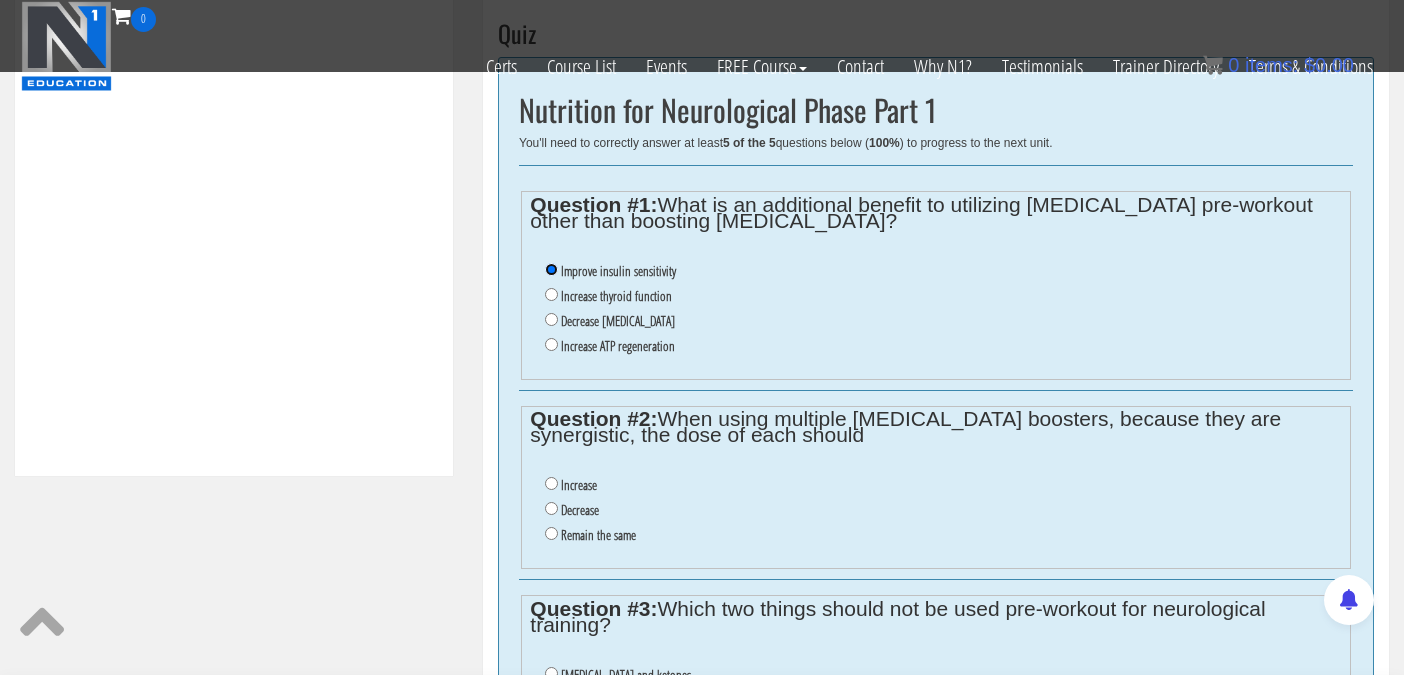 scroll, scrollTop: 820, scrollLeft: 0, axis: vertical 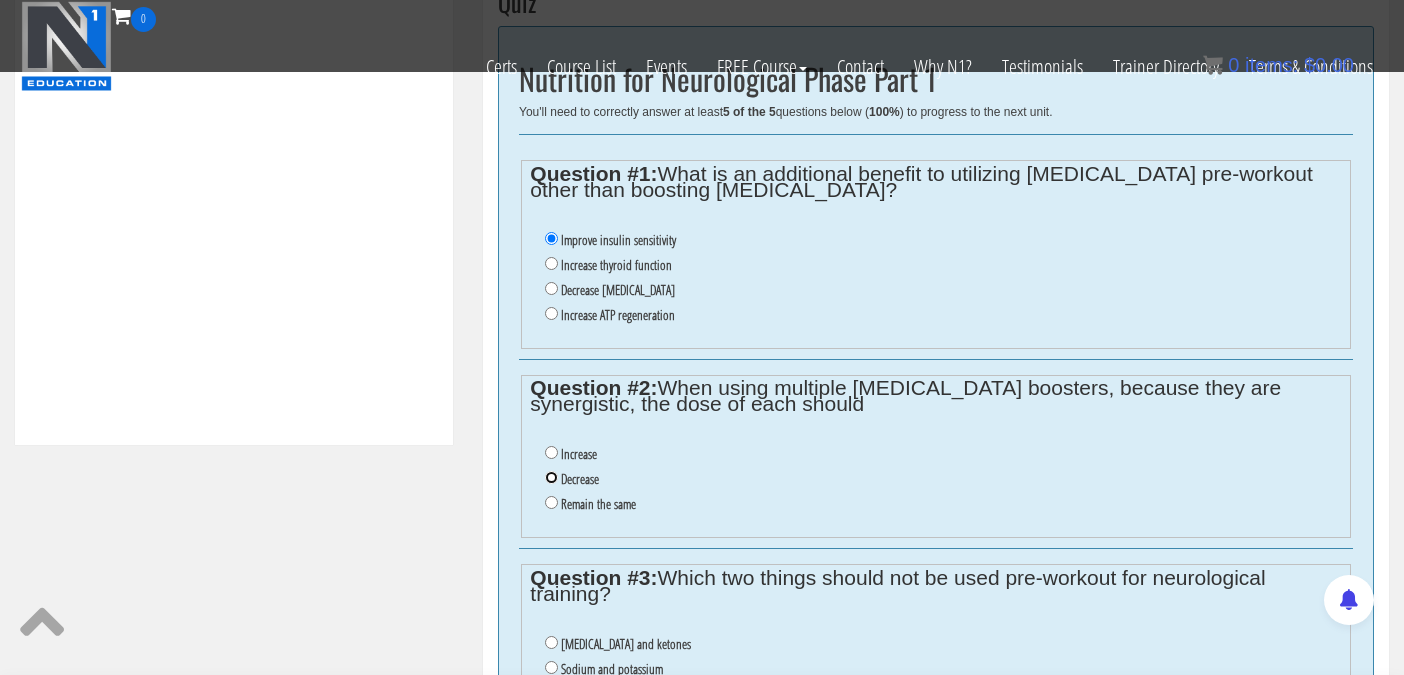 click on "Decrease" at bounding box center [551, 477] 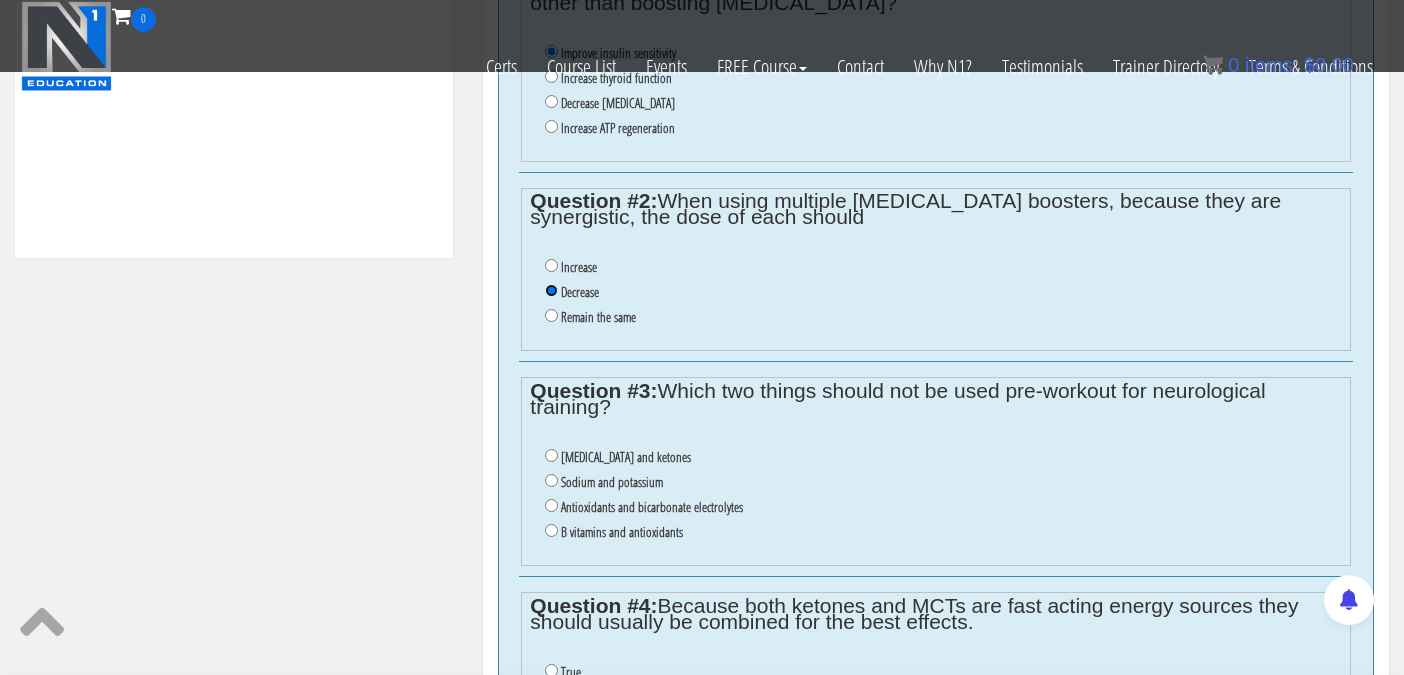 scroll, scrollTop: 1011, scrollLeft: 0, axis: vertical 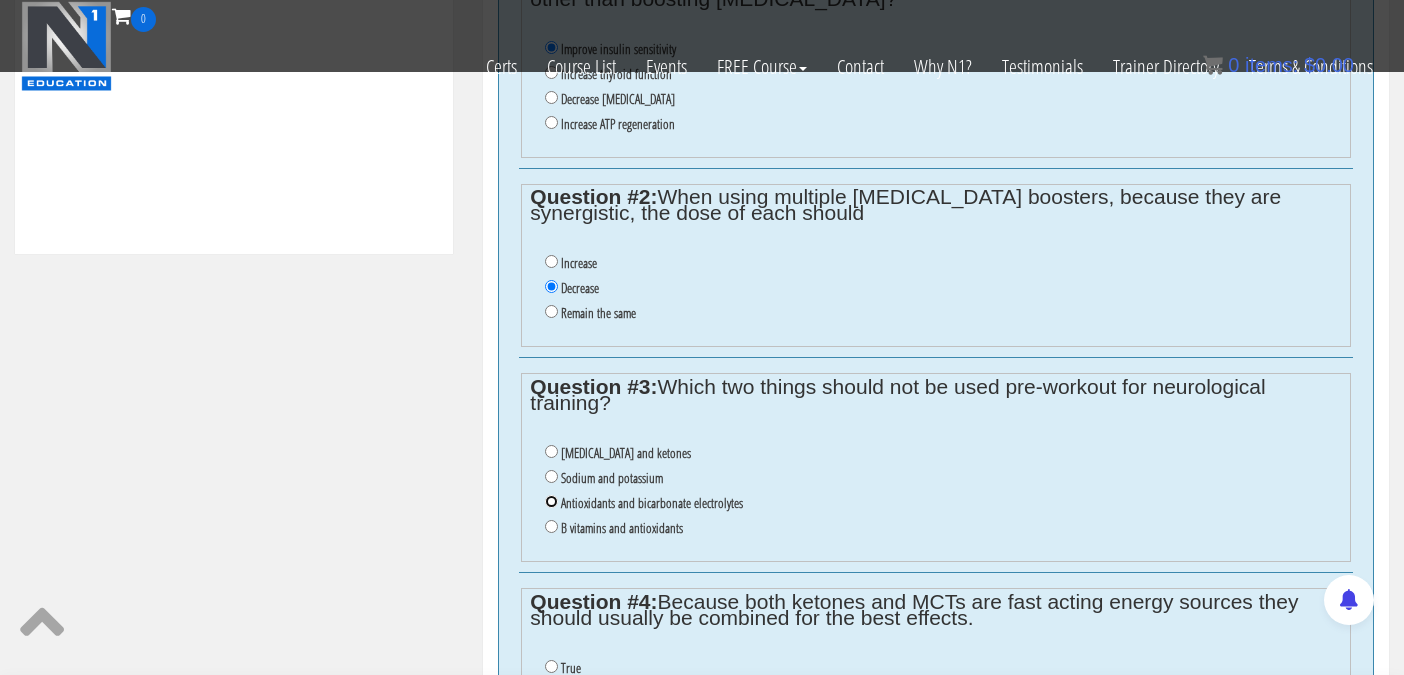 click on "Antioxidants and bicarbonate electrolytes" at bounding box center (551, 501) 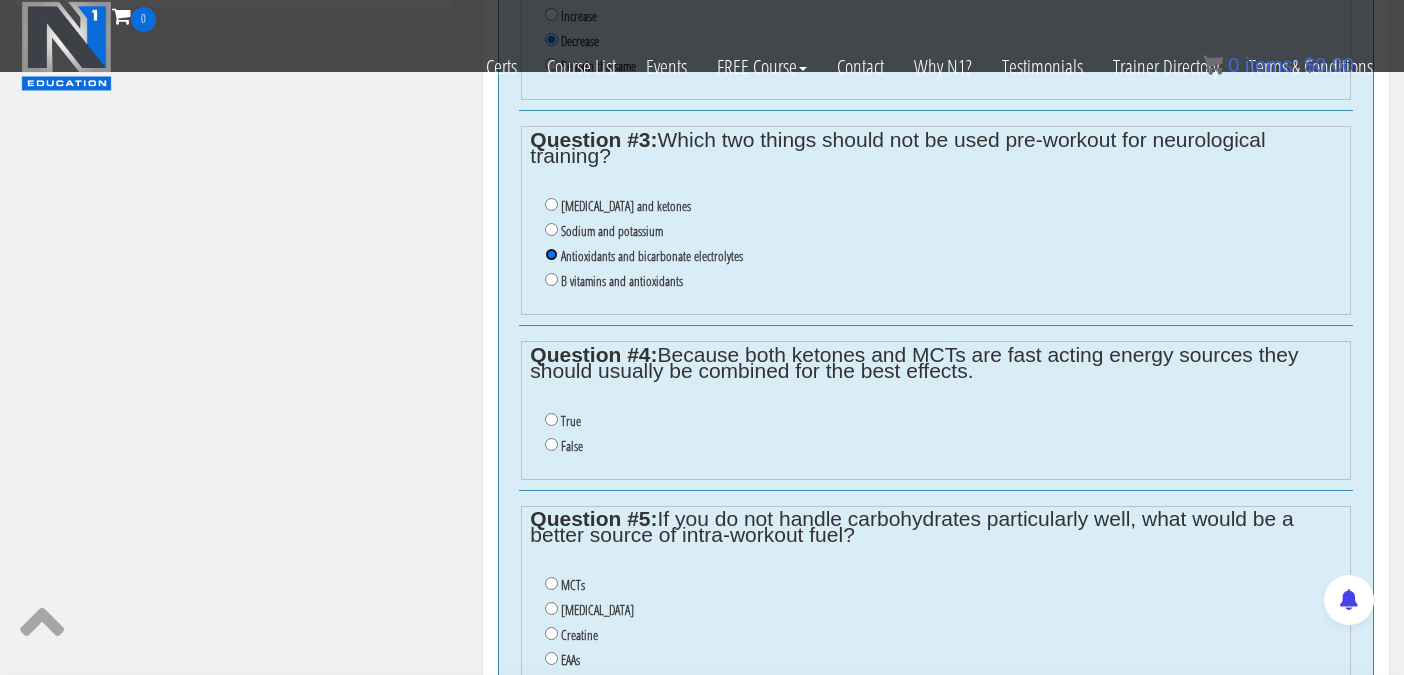 scroll, scrollTop: 1260, scrollLeft: 0, axis: vertical 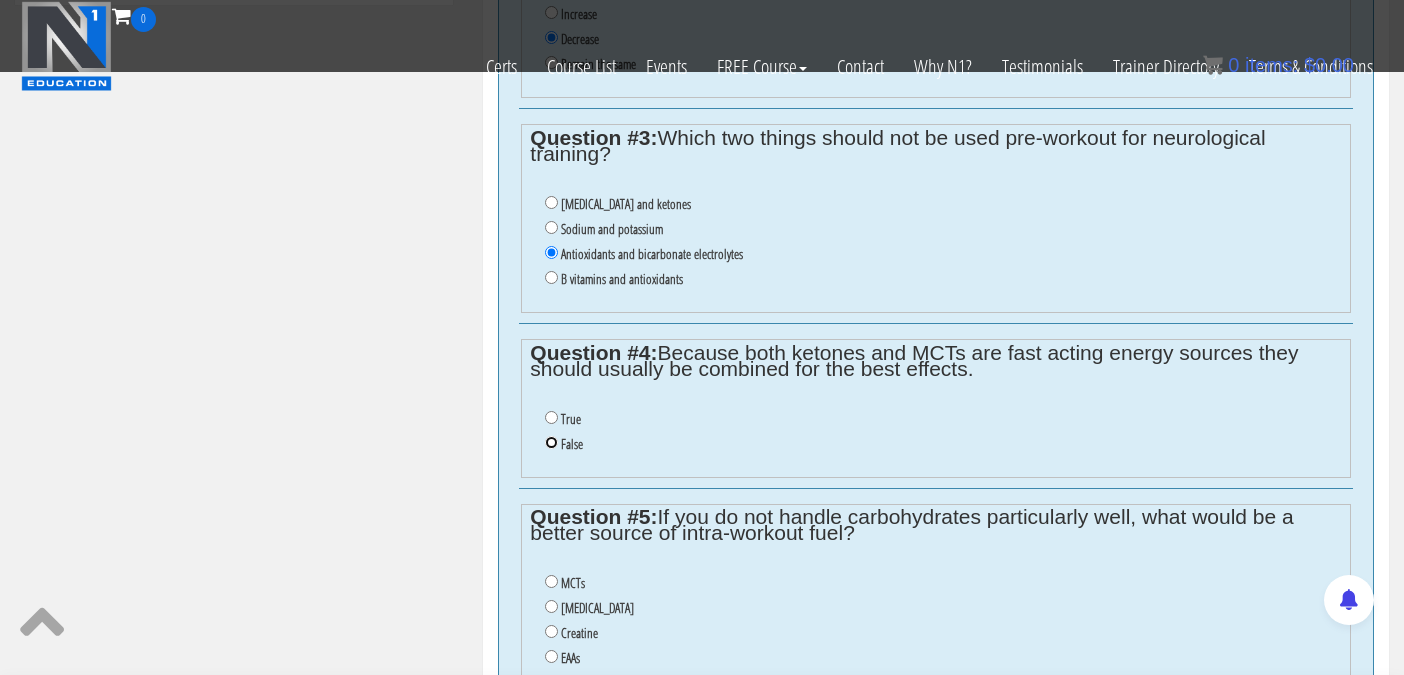 click on "False" at bounding box center [551, 442] 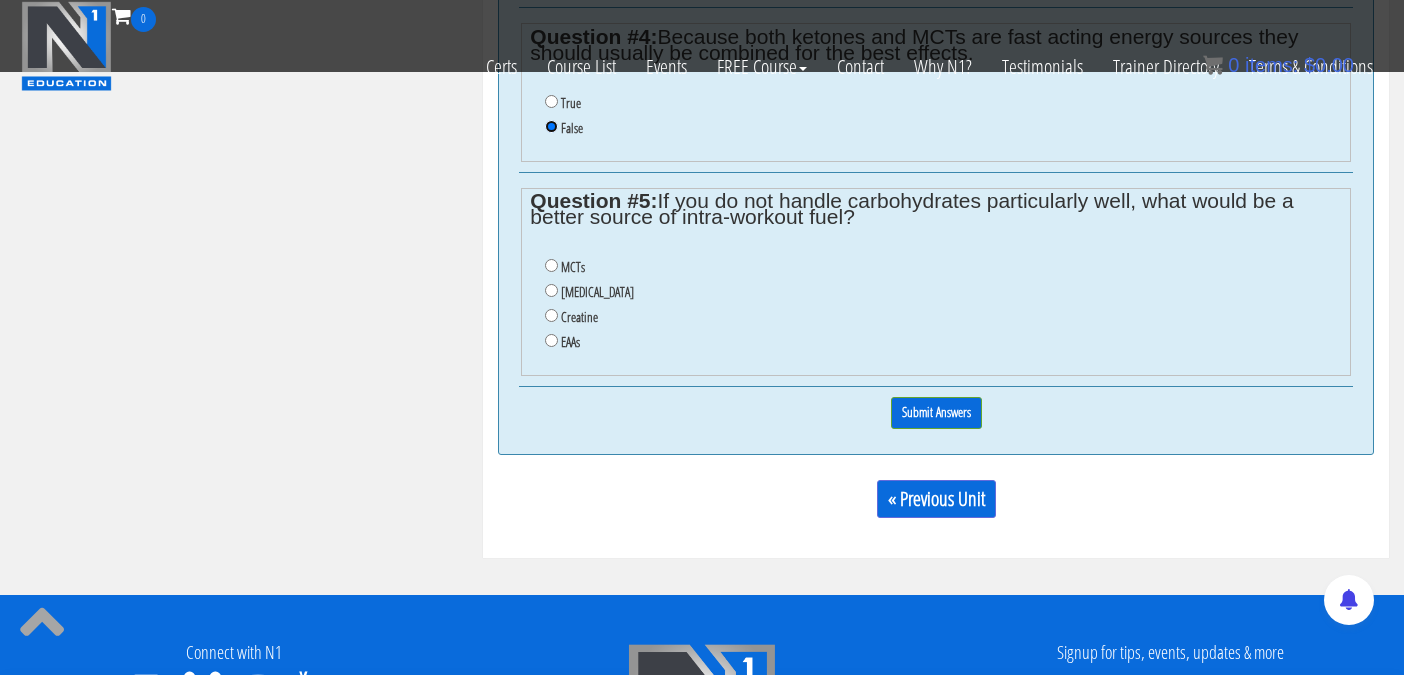 scroll, scrollTop: 1578, scrollLeft: 0, axis: vertical 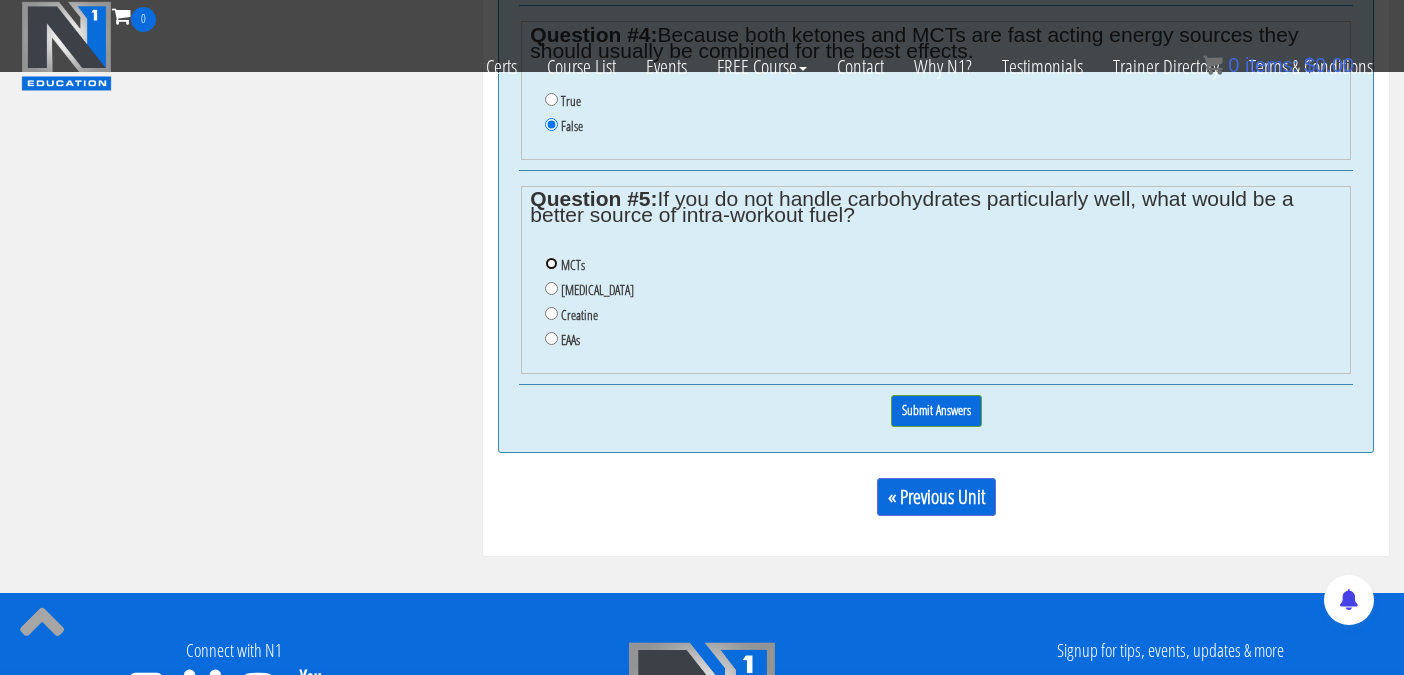 click on "MCTs" at bounding box center (551, 263) 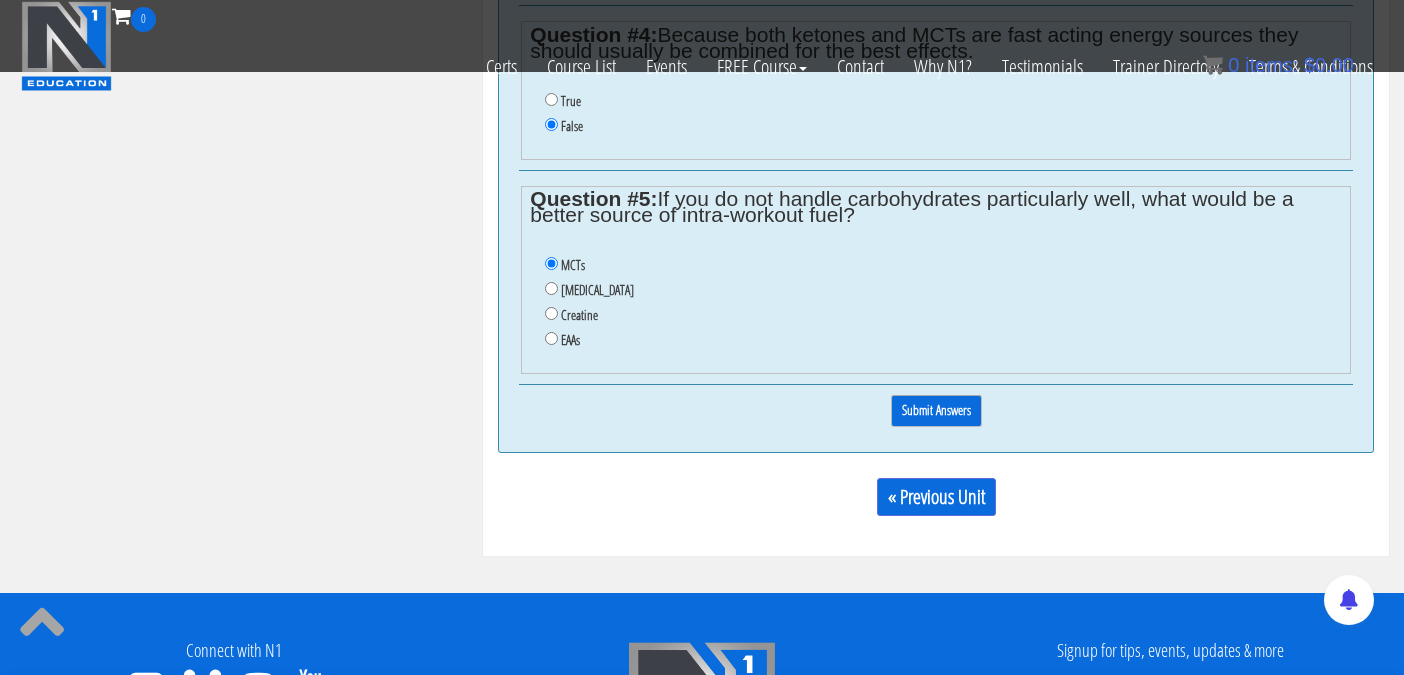 click on "Submit Answers" at bounding box center (936, 410) 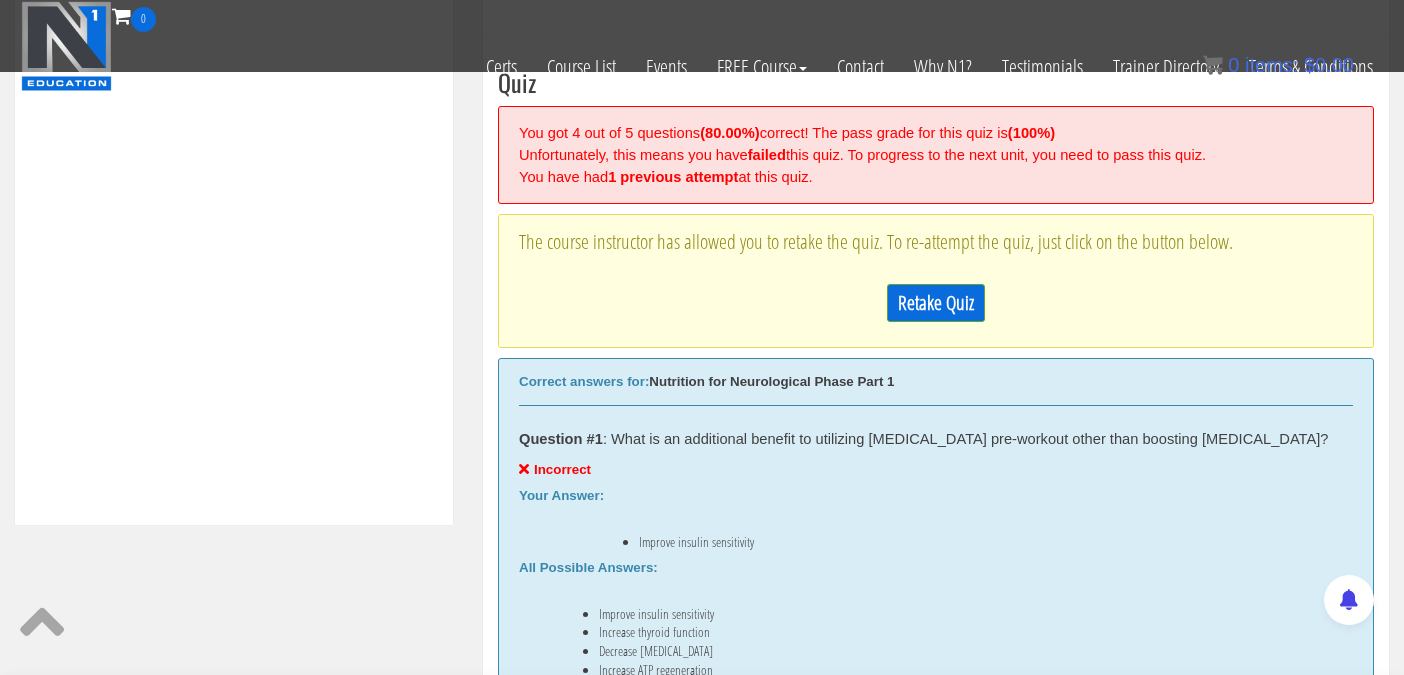 scroll, scrollTop: 748, scrollLeft: 0, axis: vertical 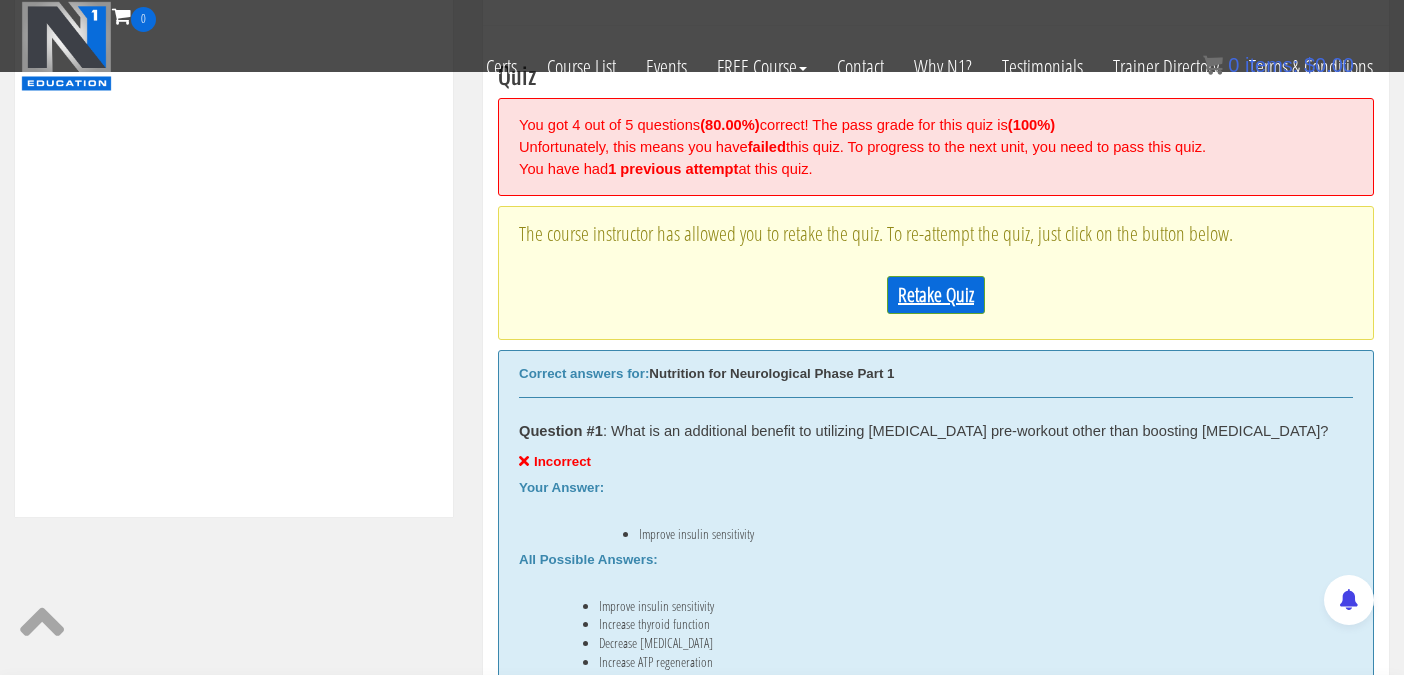 click on "Retake Quiz" at bounding box center [936, 295] 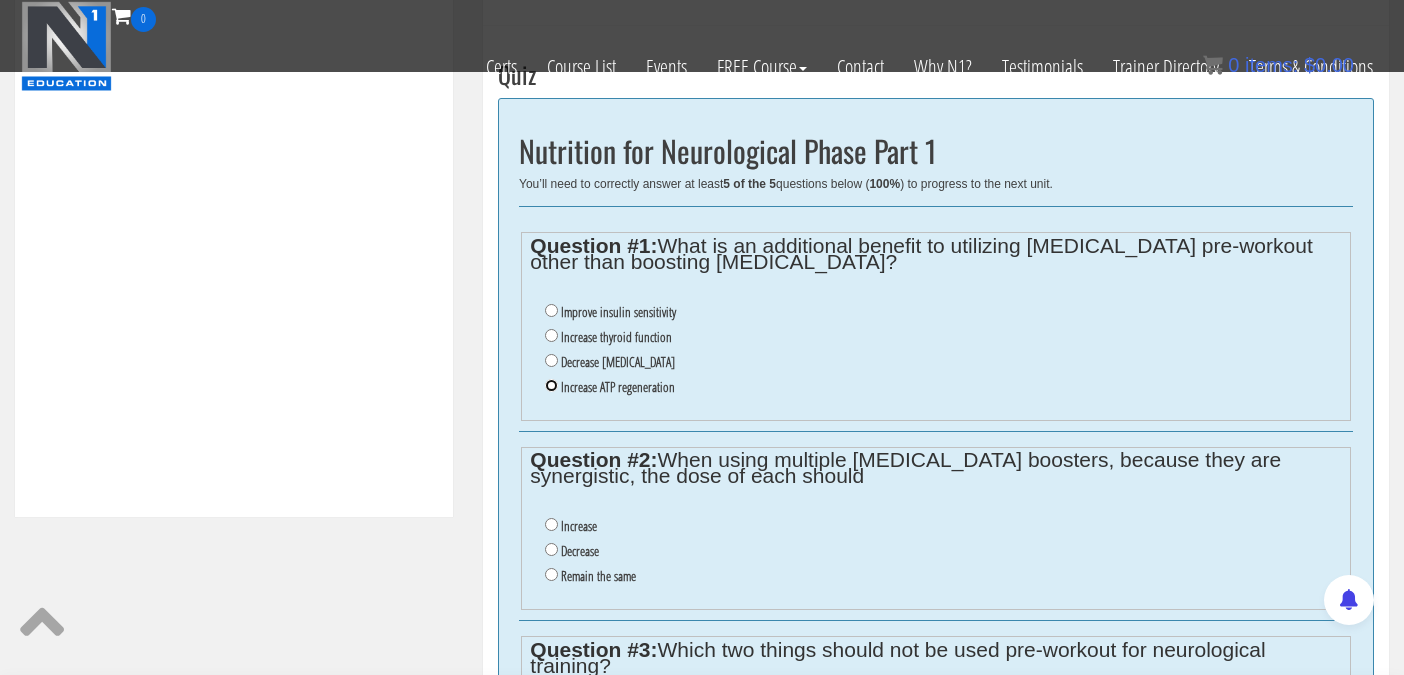 click on "Increase ATP regeneration" at bounding box center [551, 385] 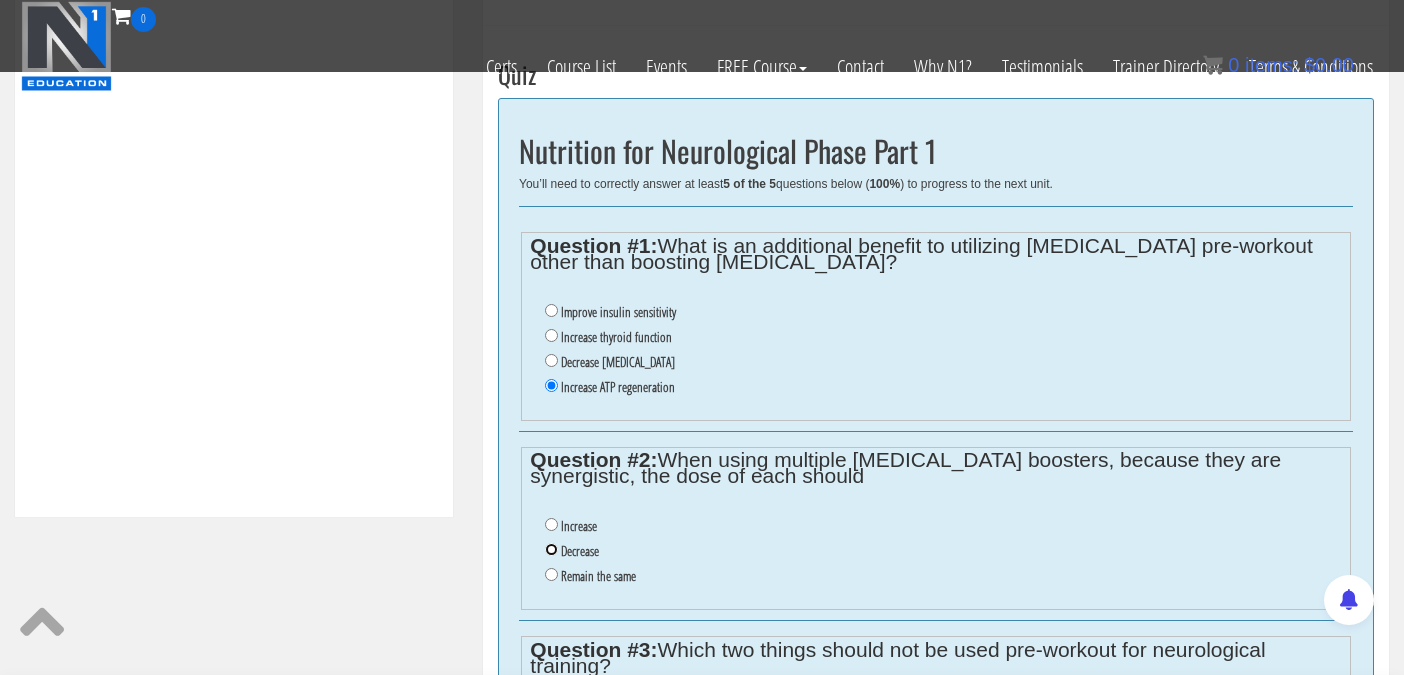 click on "Decrease" at bounding box center (551, 549) 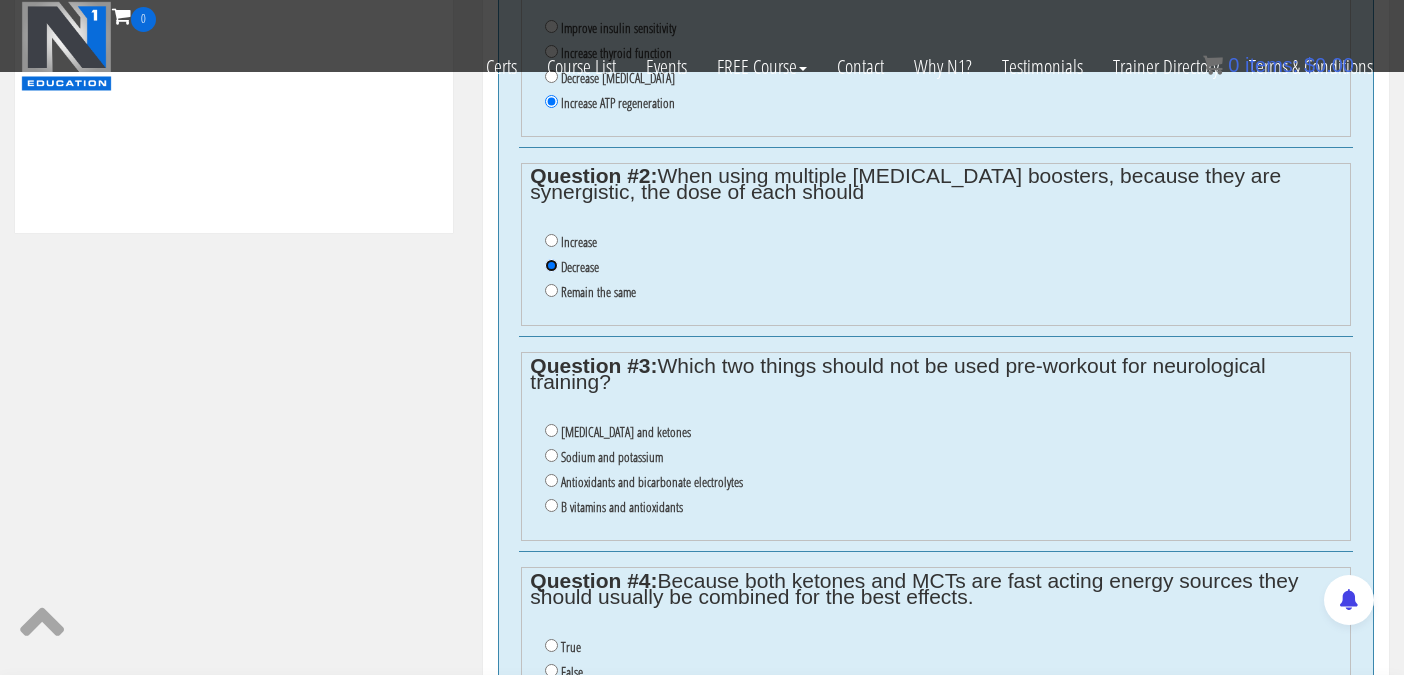 scroll, scrollTop: 1035, scrollLeft: 0, axis: vertical 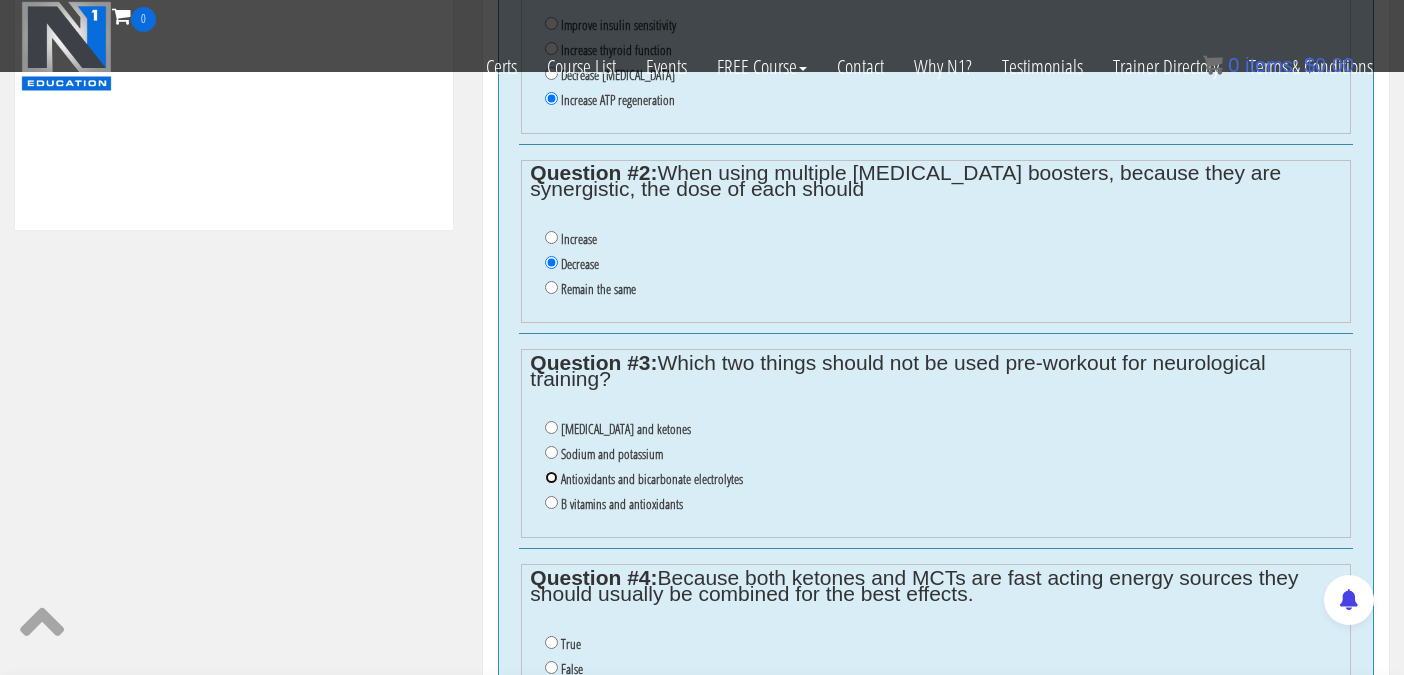 click on "Antioxidants and bicarbonate electrolytes" at bounding box center [551, 477] 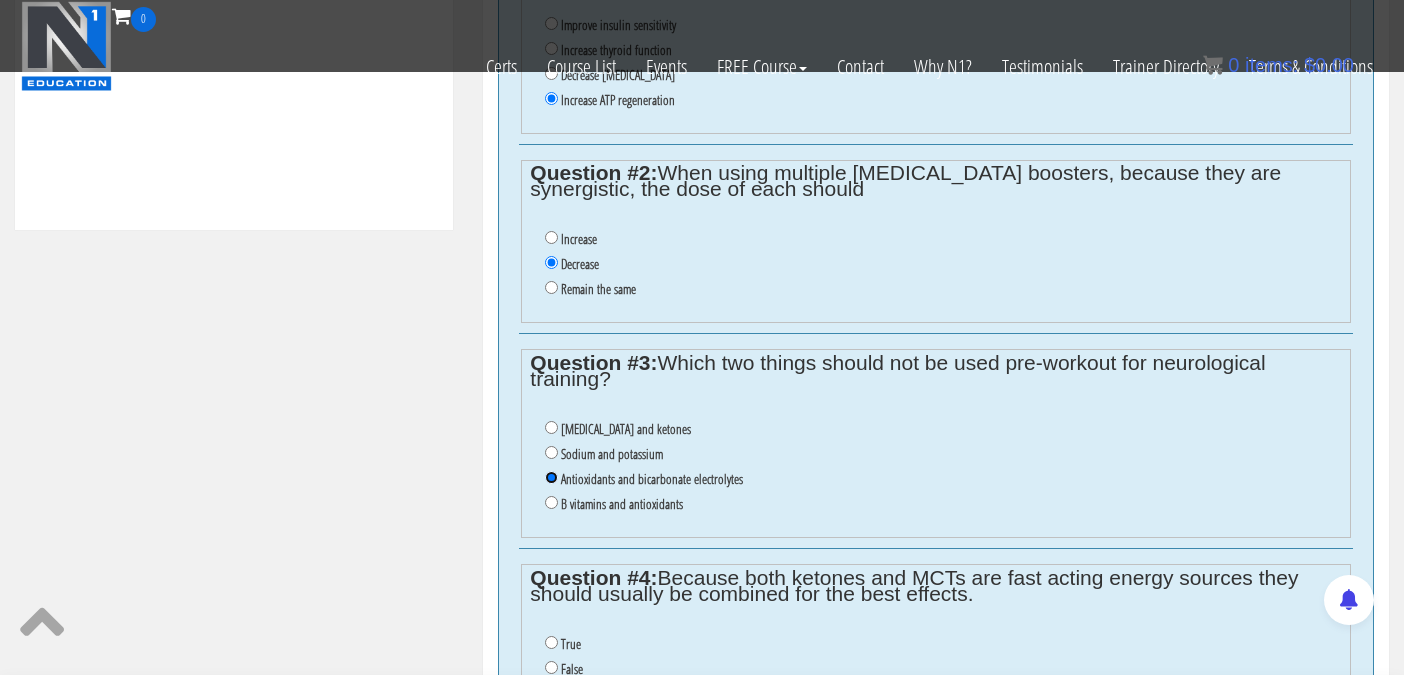 scroll, scrollTop: 1199, scrollLeft: 0, axis: vertical 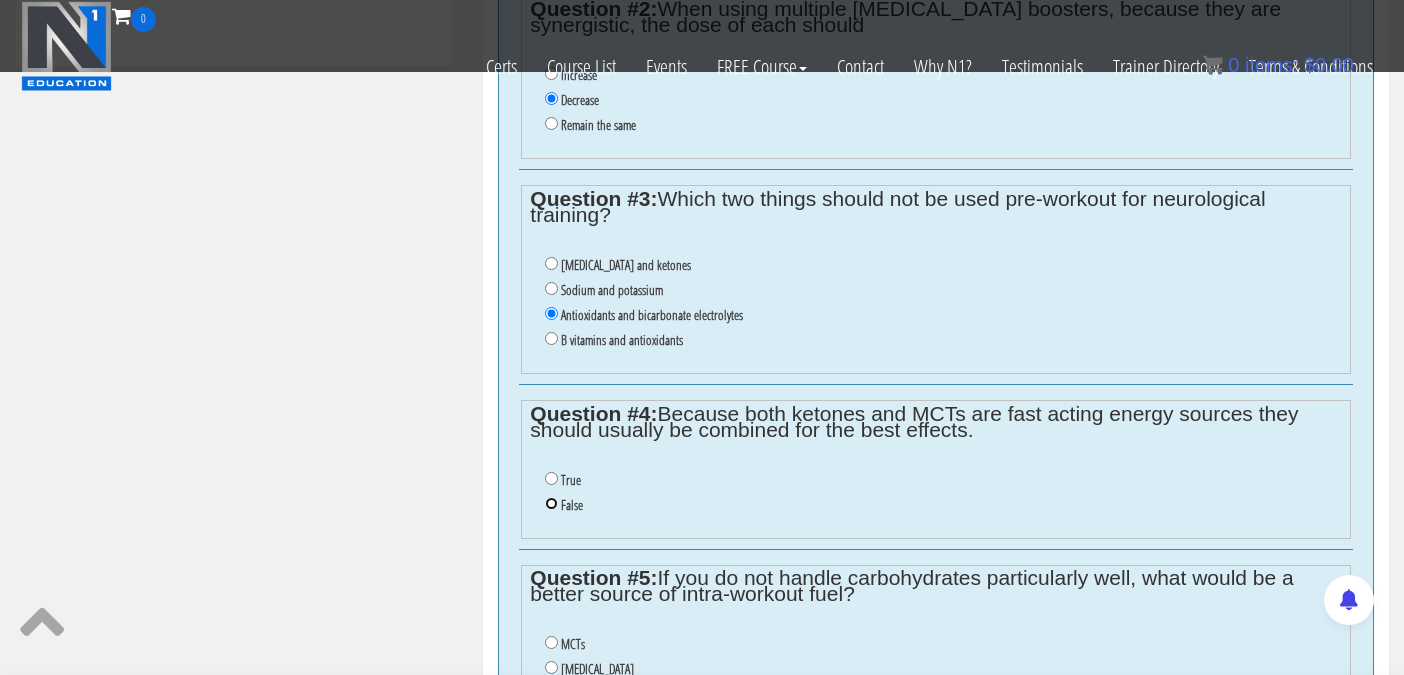 click on "False" at bounding box center [551, 503] 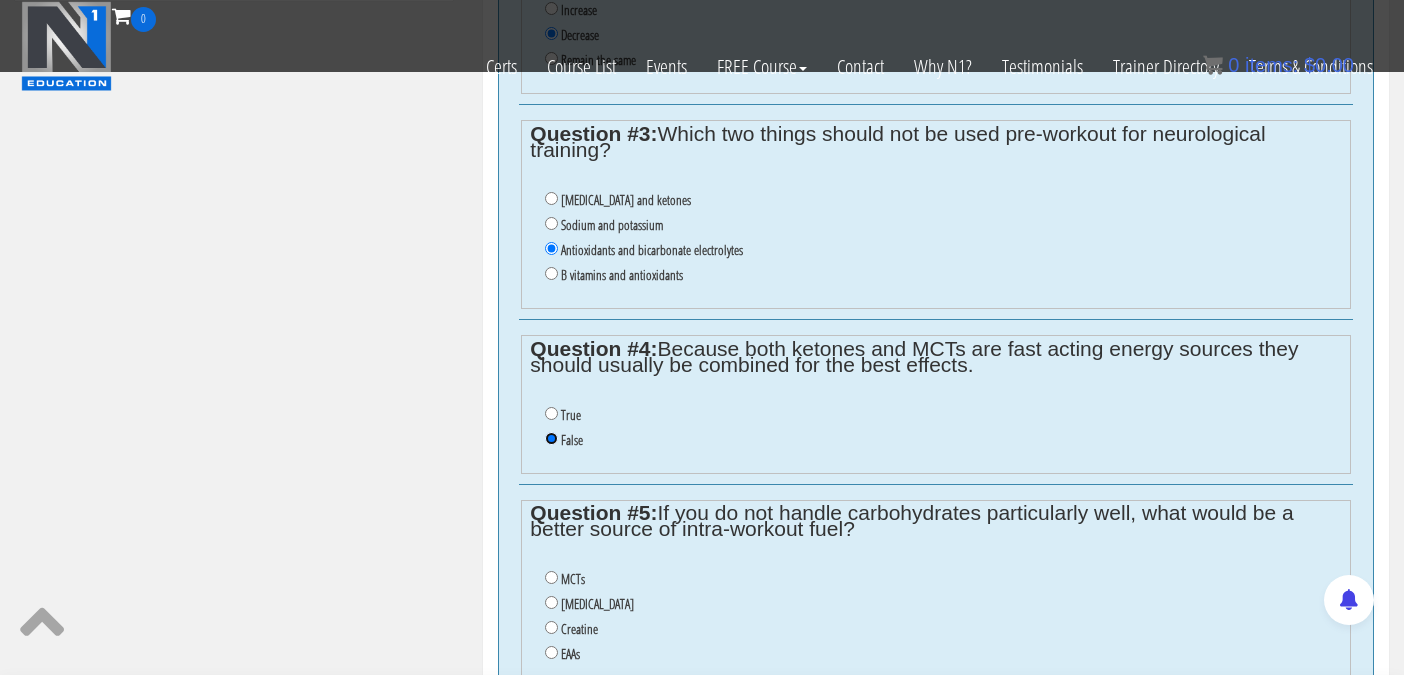 scroll, scrollTop: 1296, scrollLeft: 0, axis: vertical 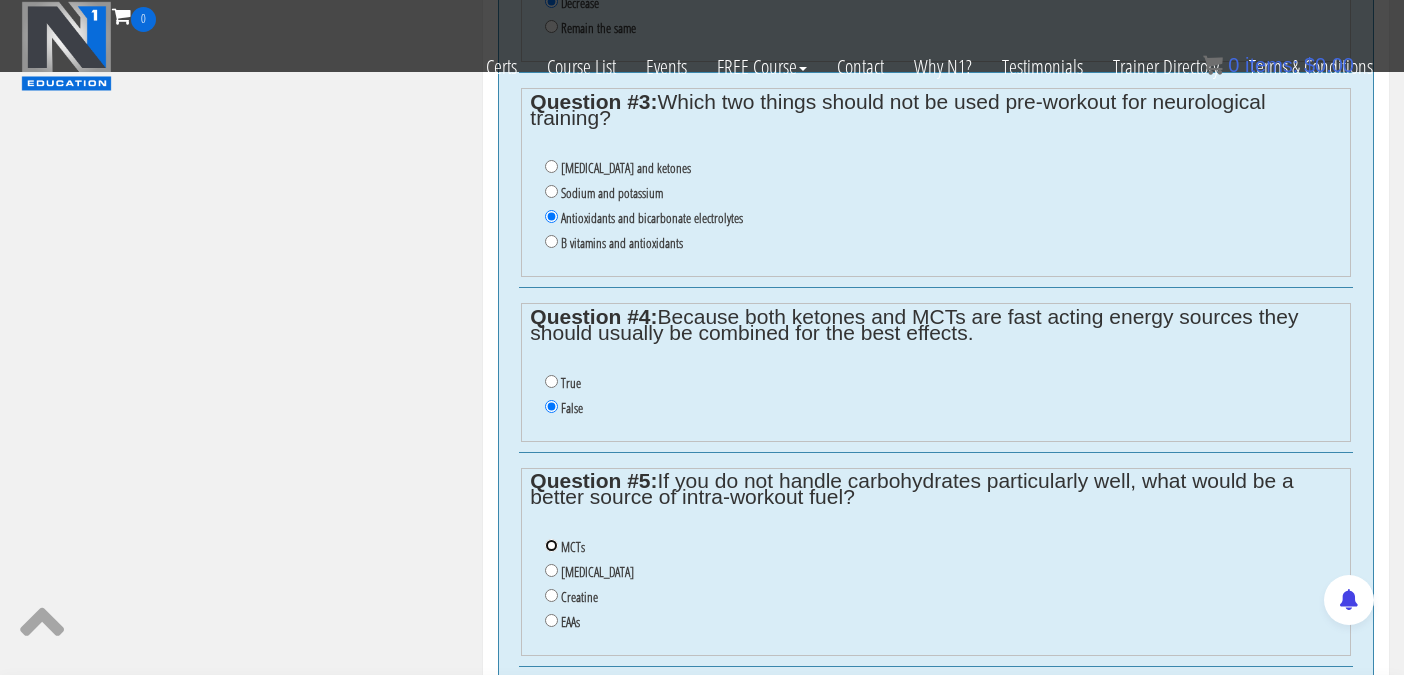 click on "MCTs" at bounding box center [551, 545] 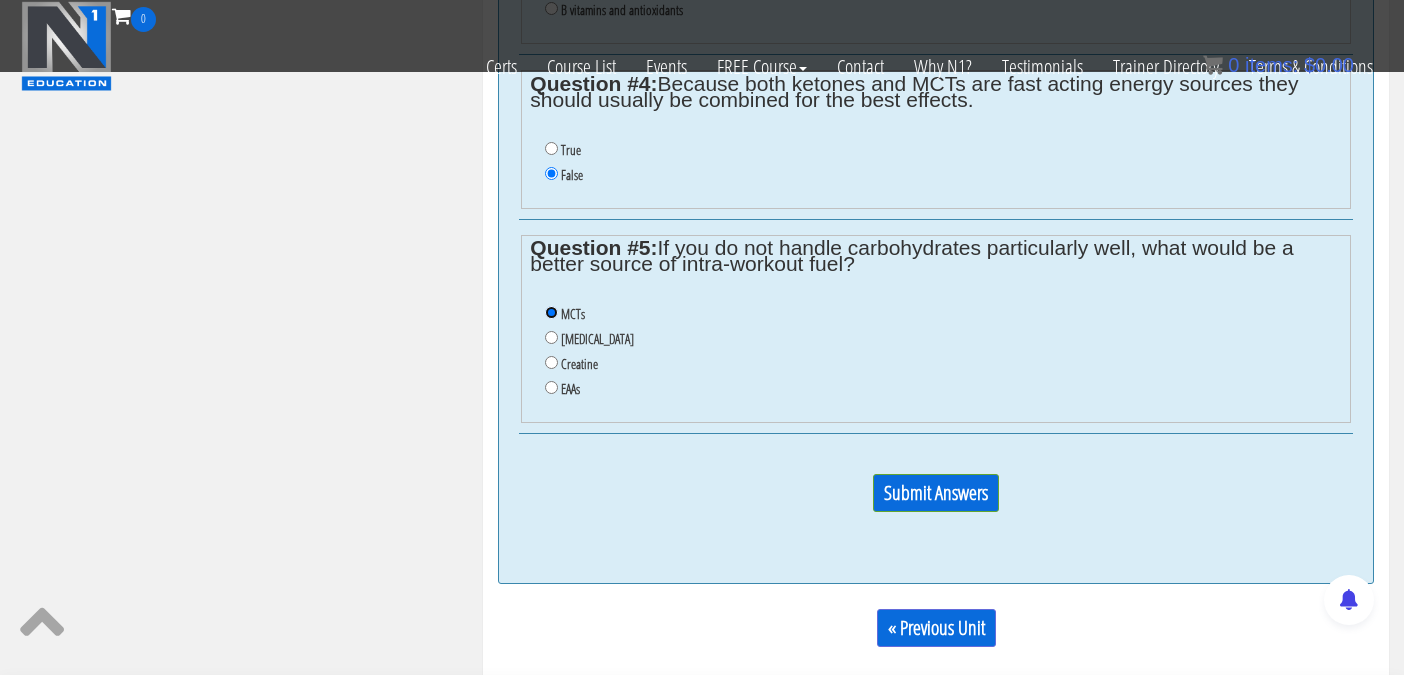 scroll, scrollTop: 1532, scrollLeft: 0, axis: vertical 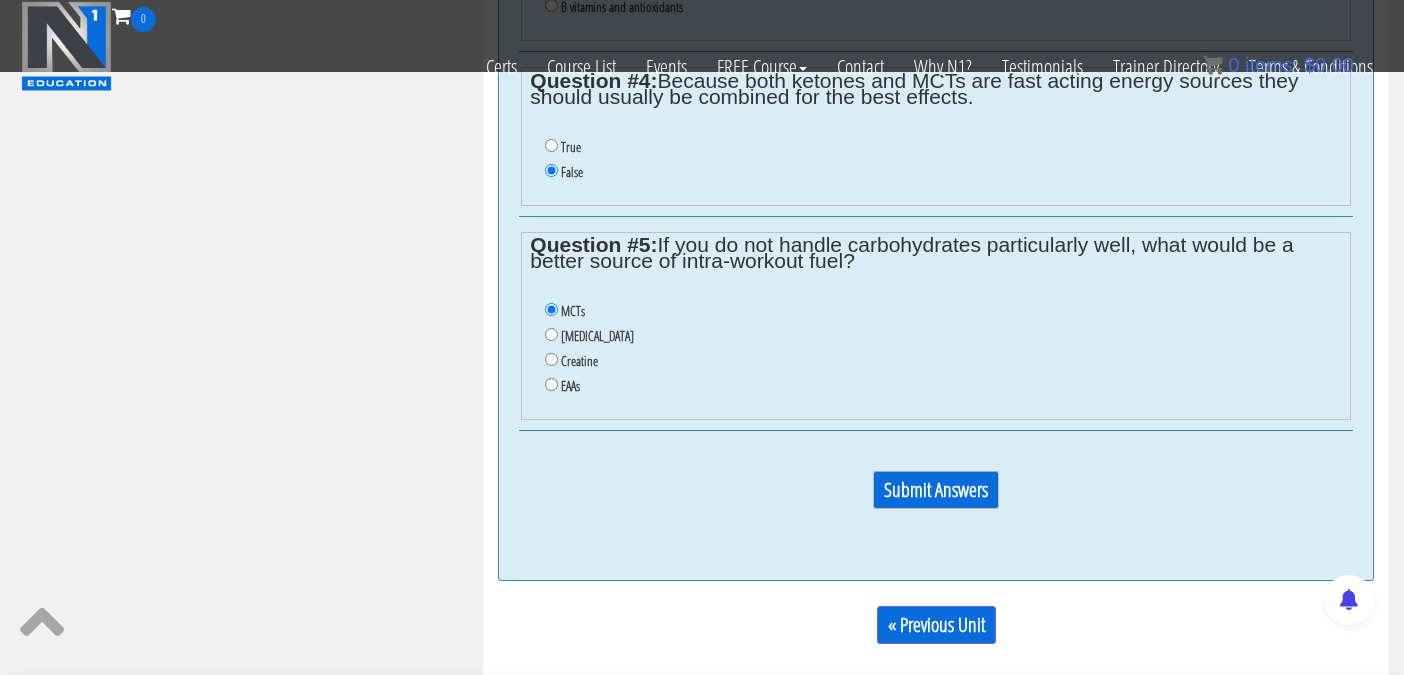 click on "Submit Answers" at bounding box center (936, 490) 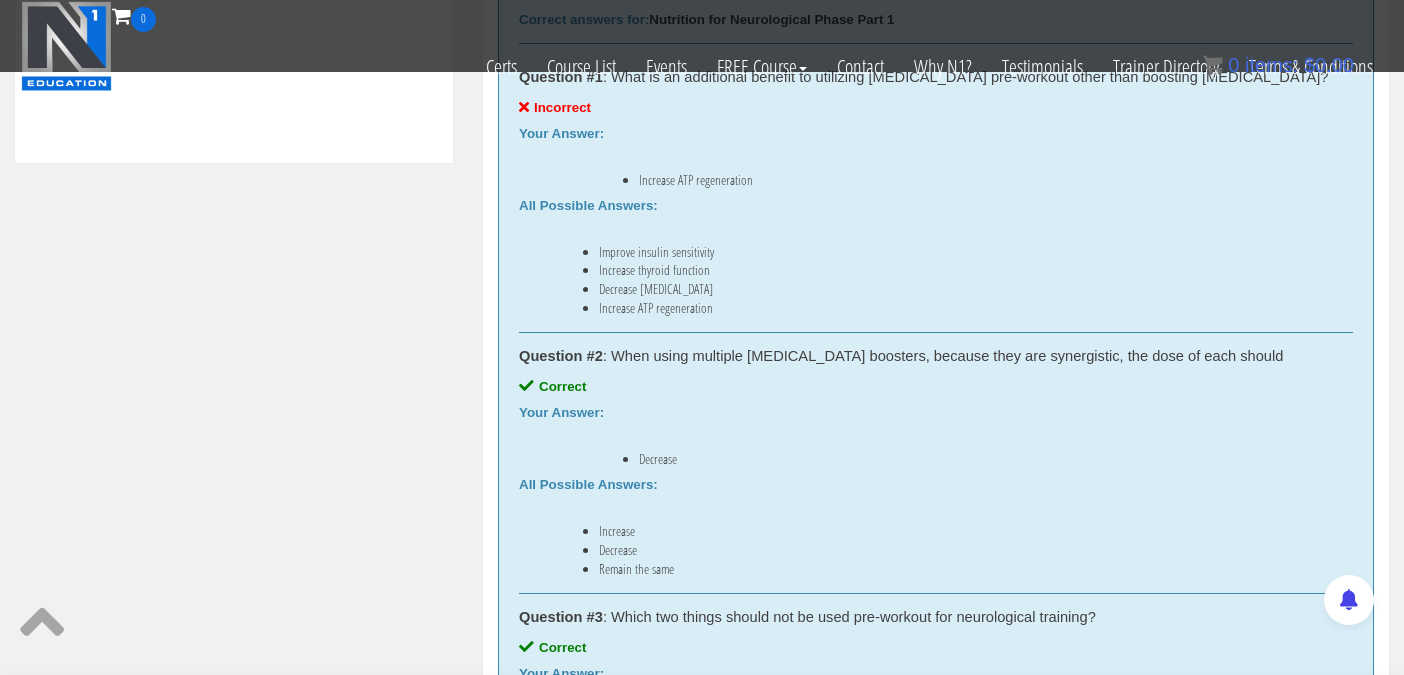 scroll, scrollTop: 745, scrollLeft: 0, axis: vertical 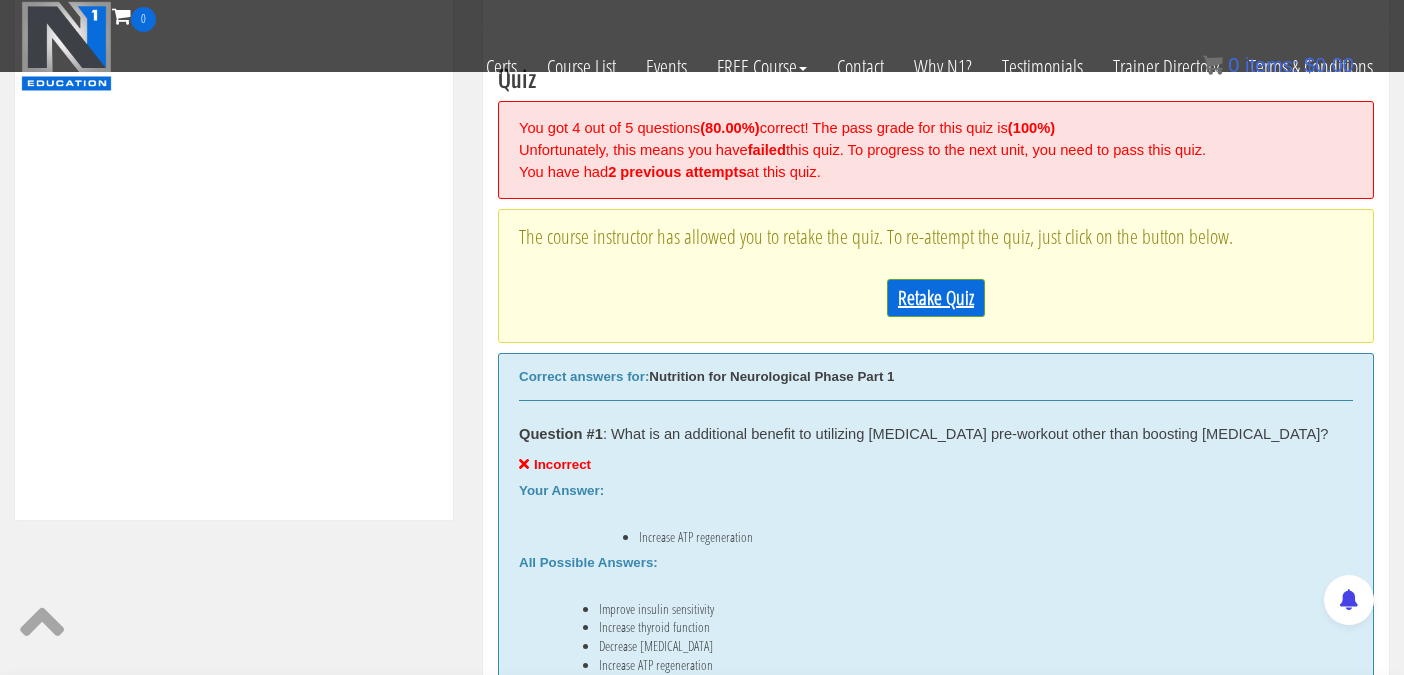 click on "Retake Quiz" at bounding box center (936, 298) 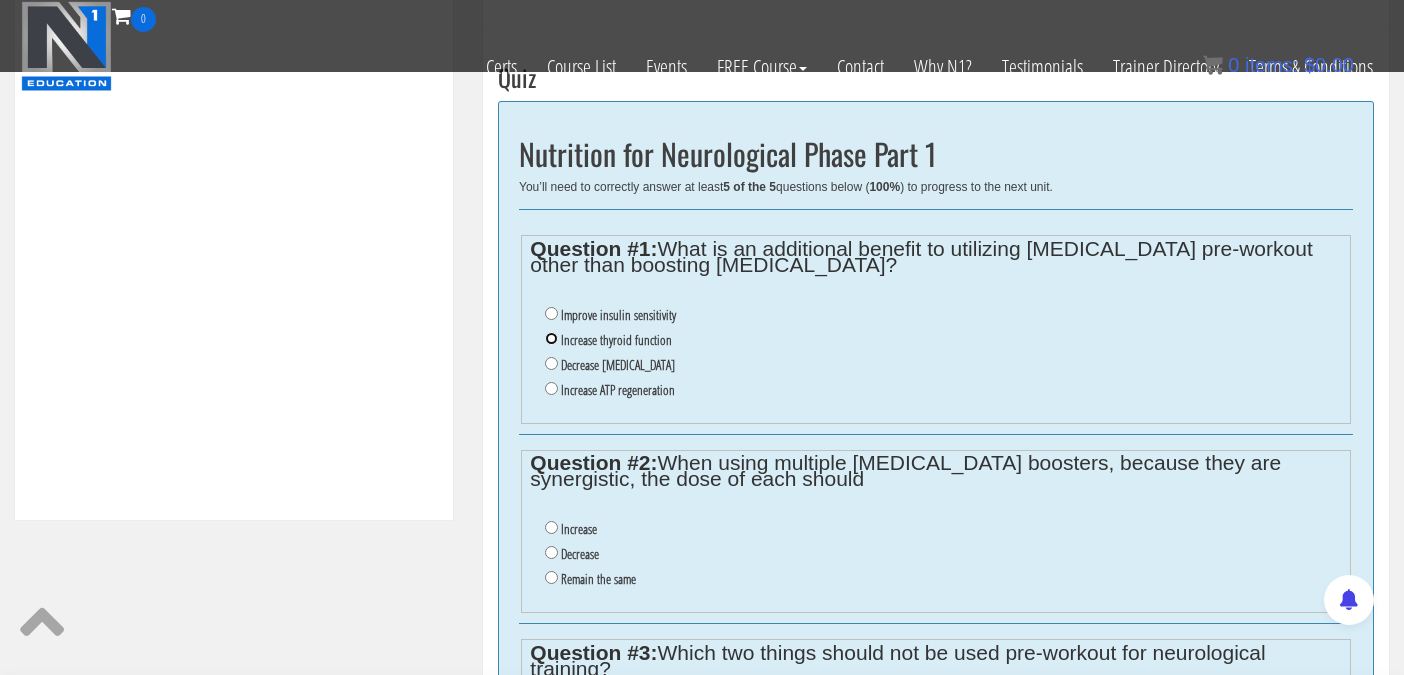 click on "Increase thyroid function" at bounding box center (551, 338) 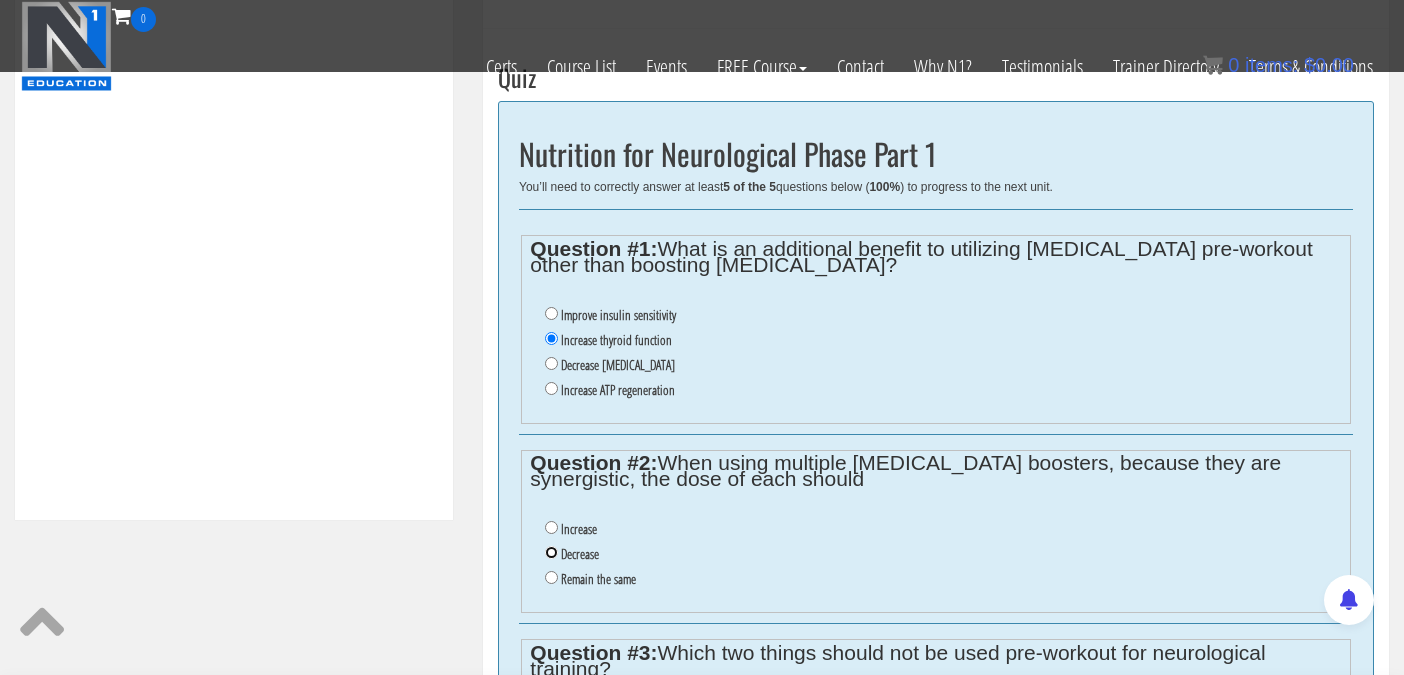 click on "Decrease" at bounding box center [551, 552] 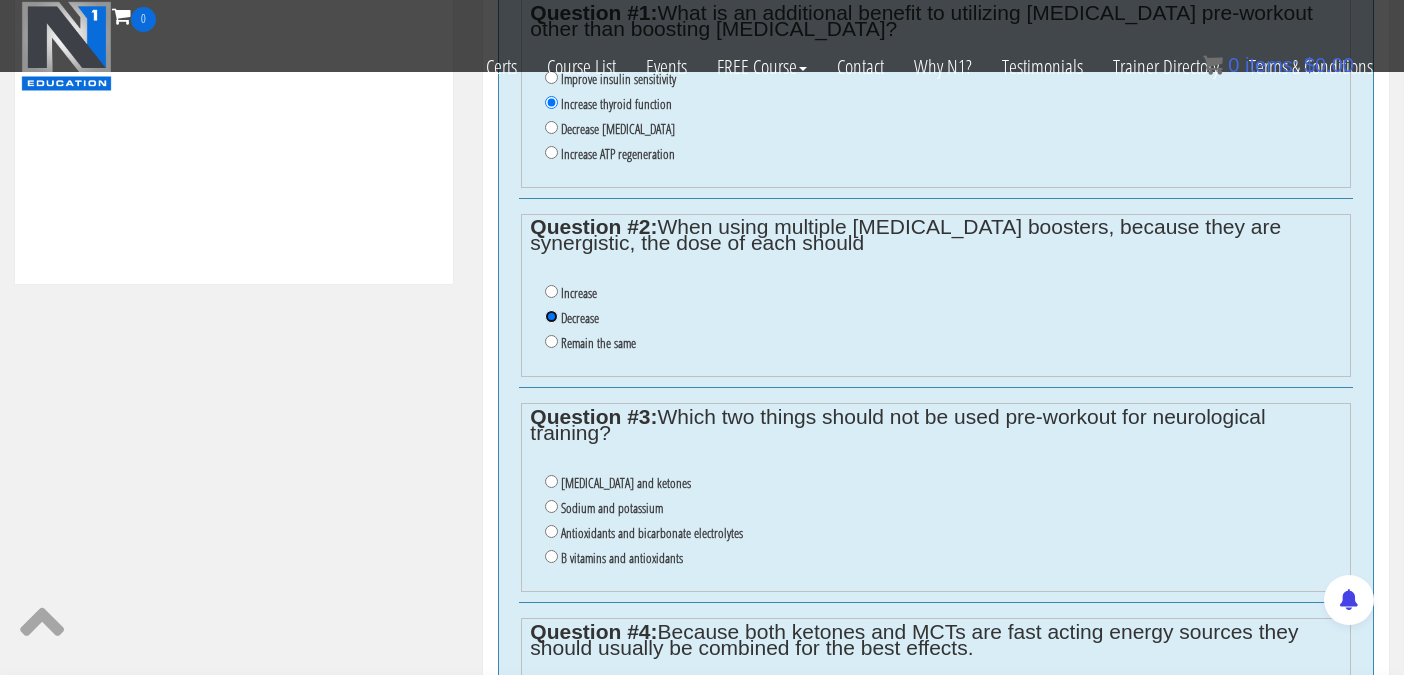 scroll, scrollTop: 994, scrollLeft: 0, axis: vertical 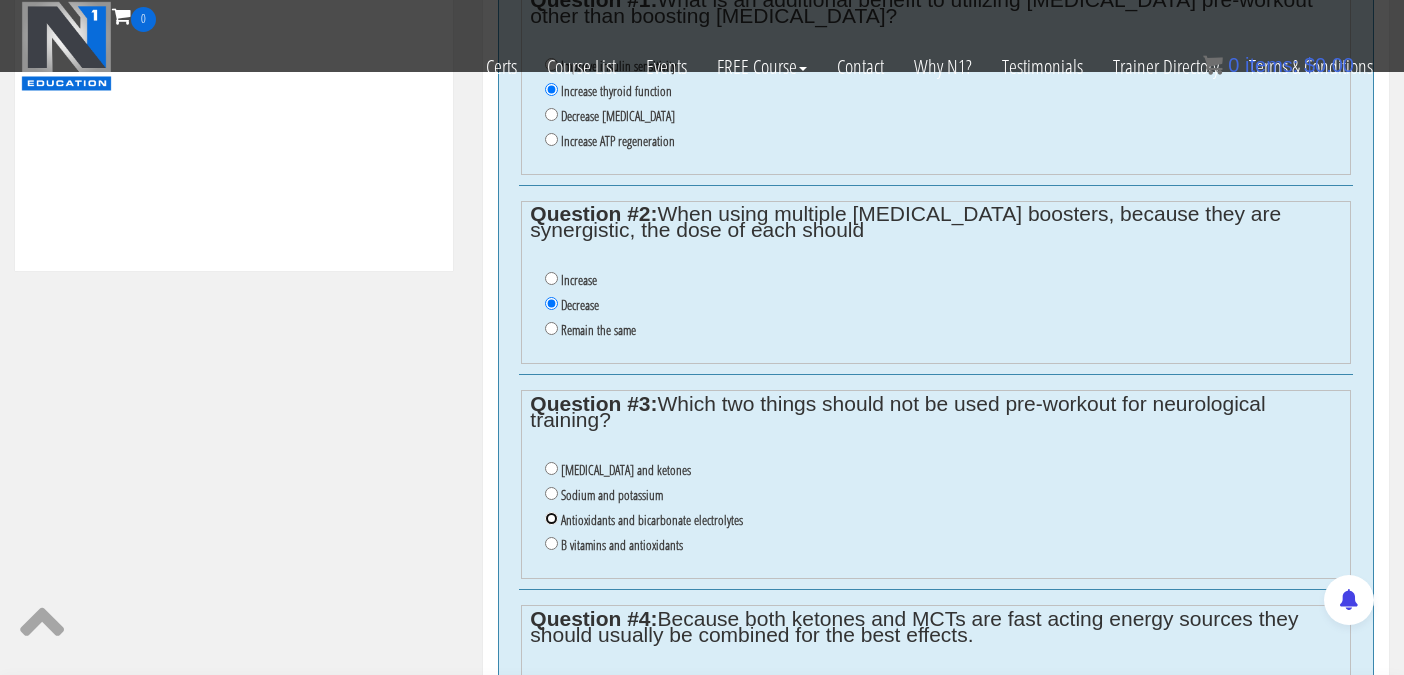 click on "Antioxidants and bicarbonate electrolytes" at bounding box center (551, 518) 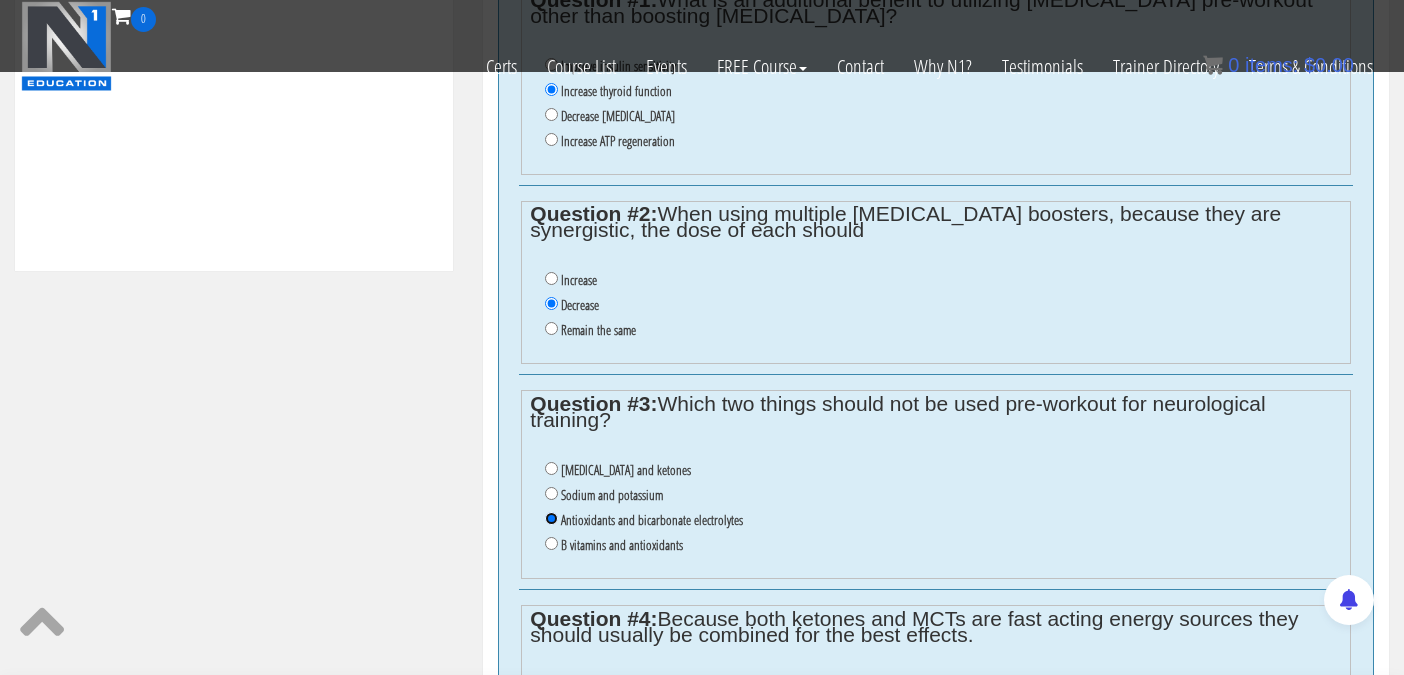 scroll, scrollTop: 1209, scrollLeft: 0, axis: vertical 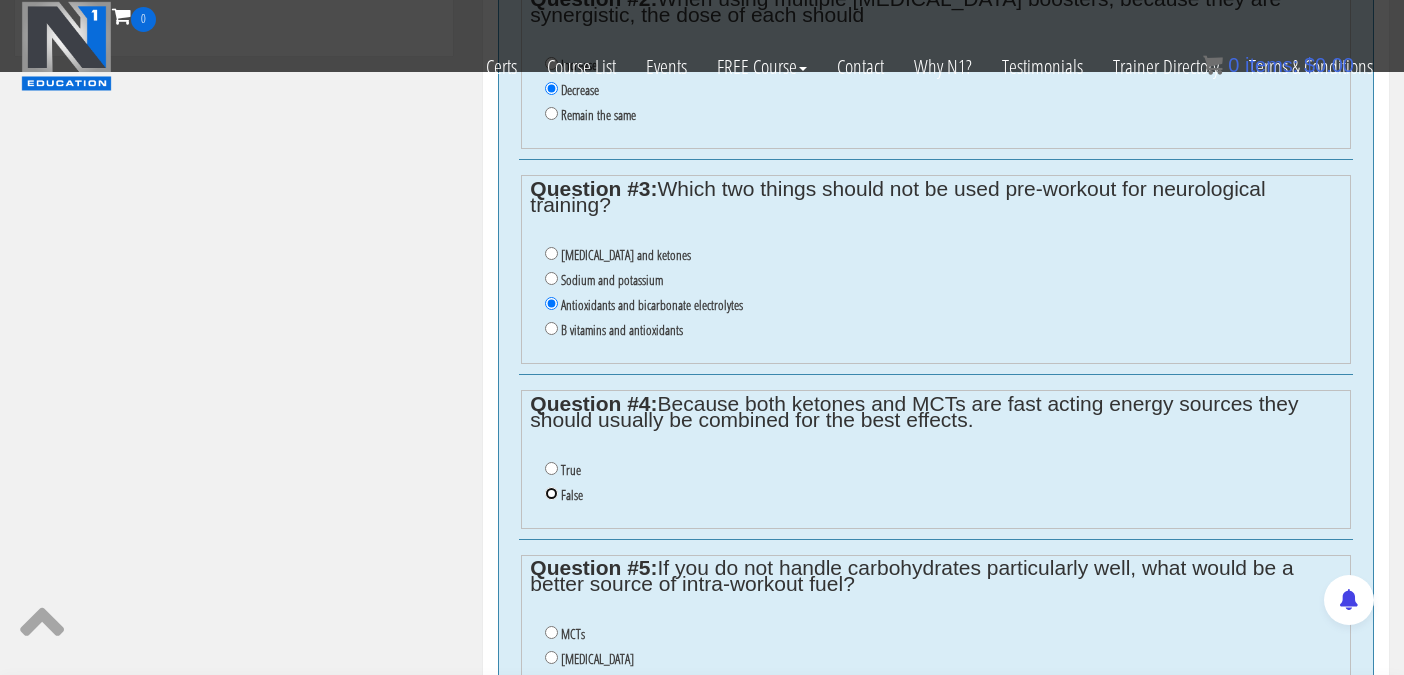click on "False" at bounding box center (551, 493) 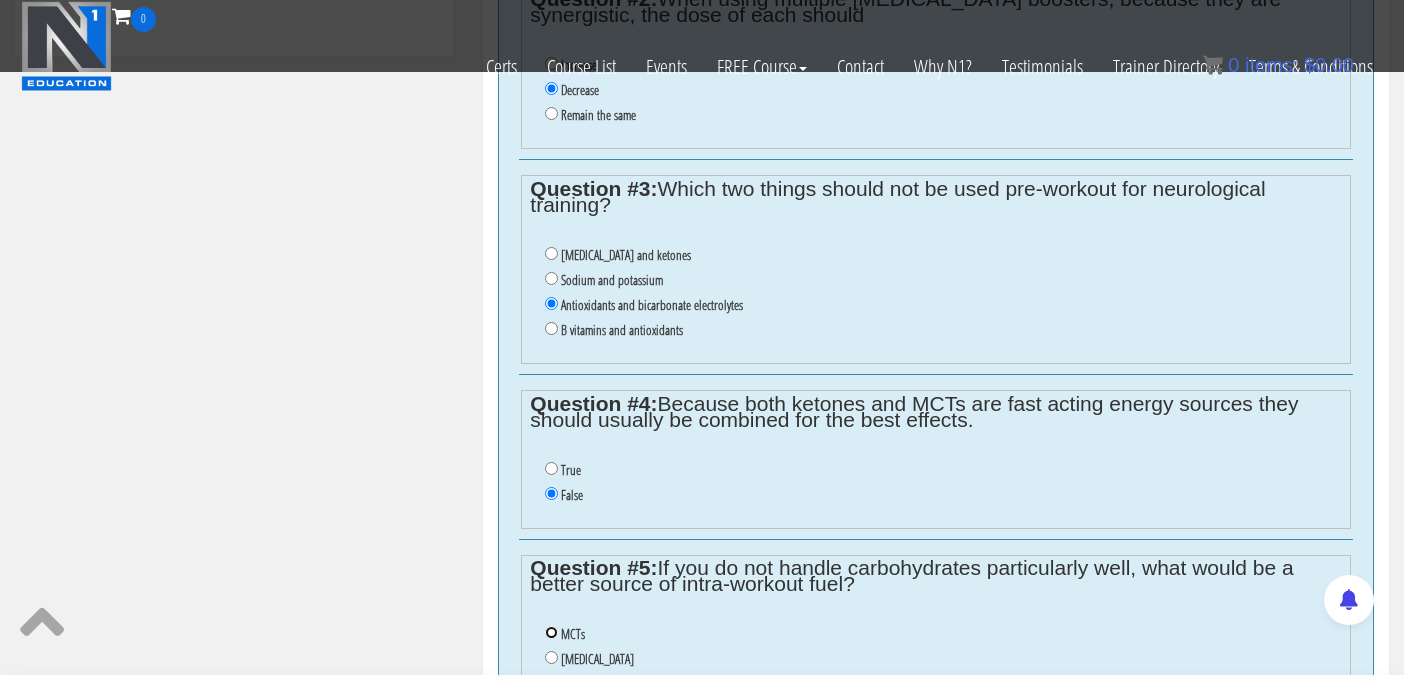 click on "MCTs" at bounding box center (551, 632) 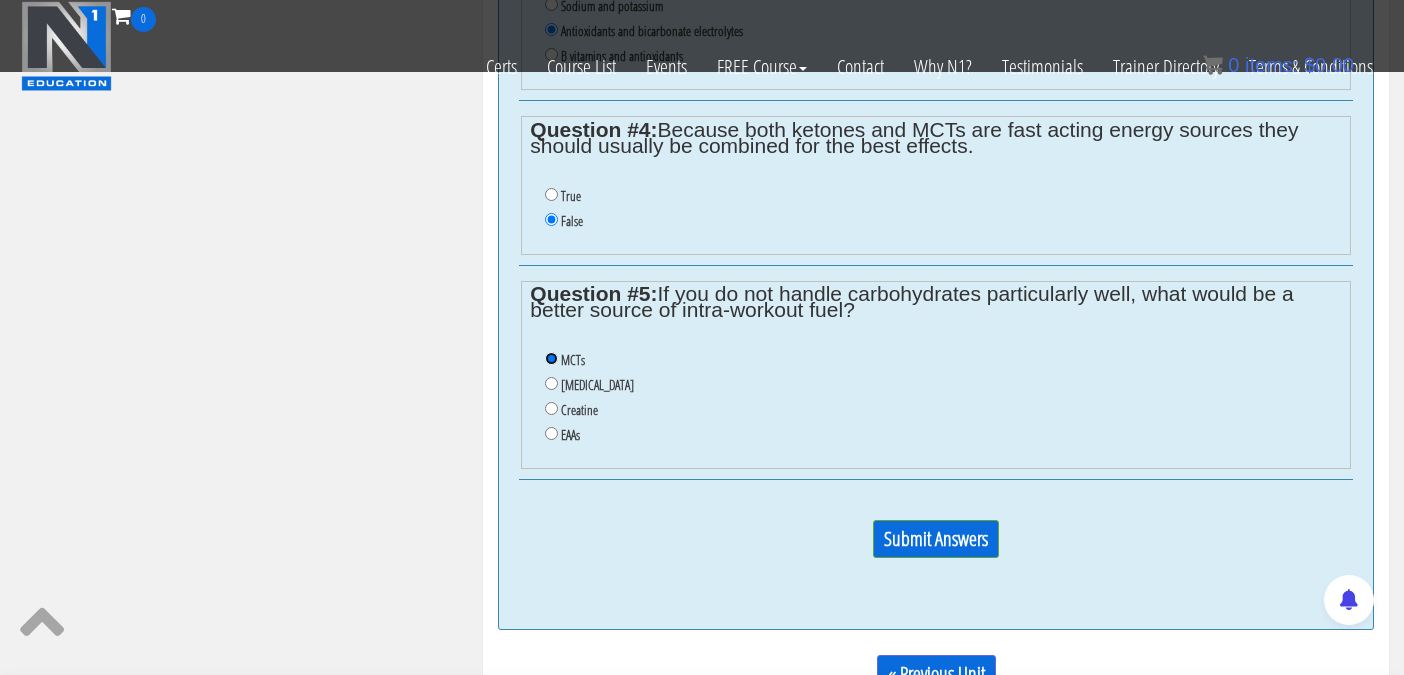 scroll, scrollTop: 1541, scrollLeft: 0, axis: vertical 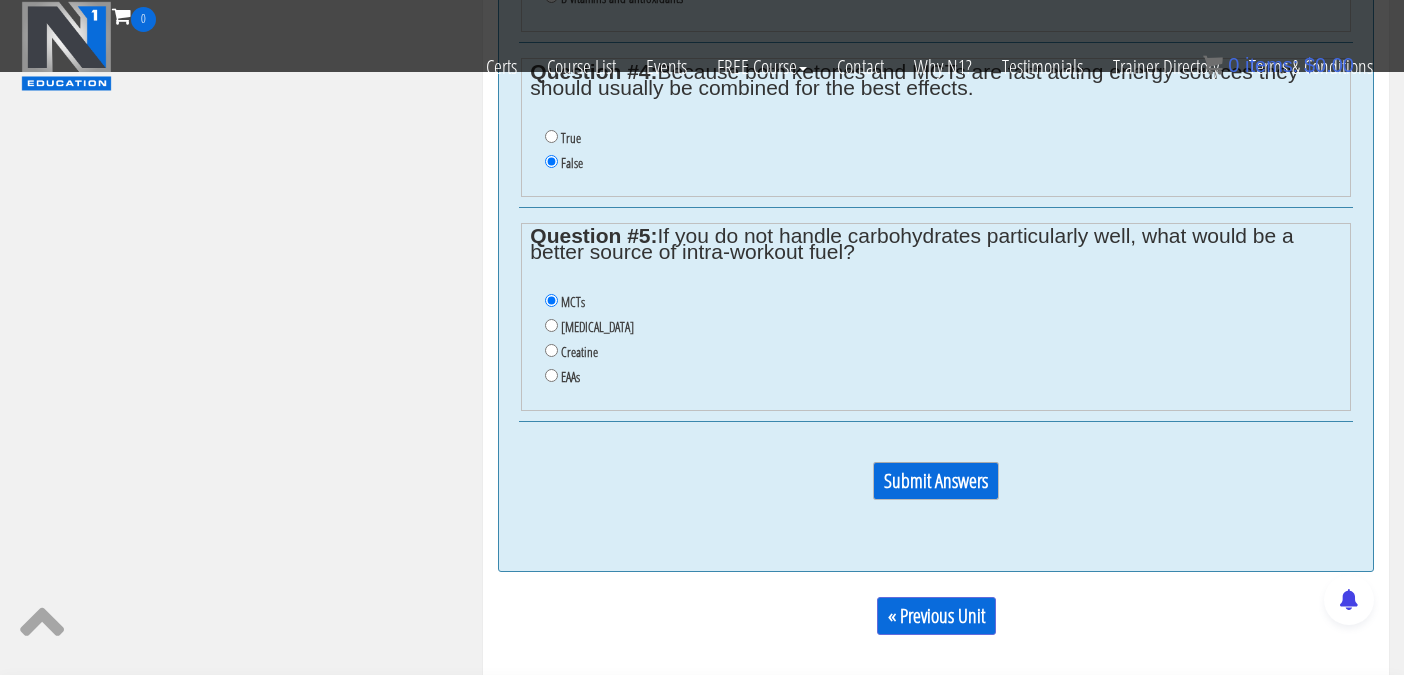 click on "Submit Answers" at bounding box center [936, 481] 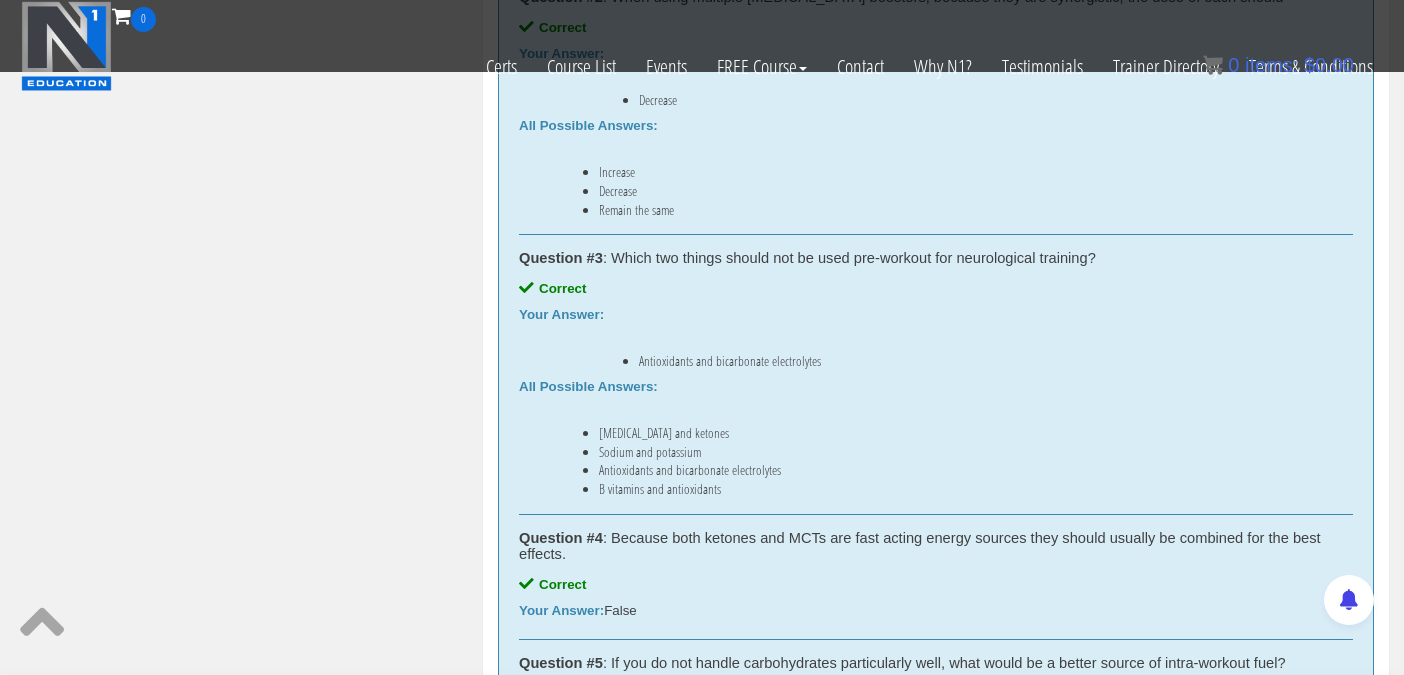 scroll, scrollTop: 1727, scrollLeft: 0, axis: vertical 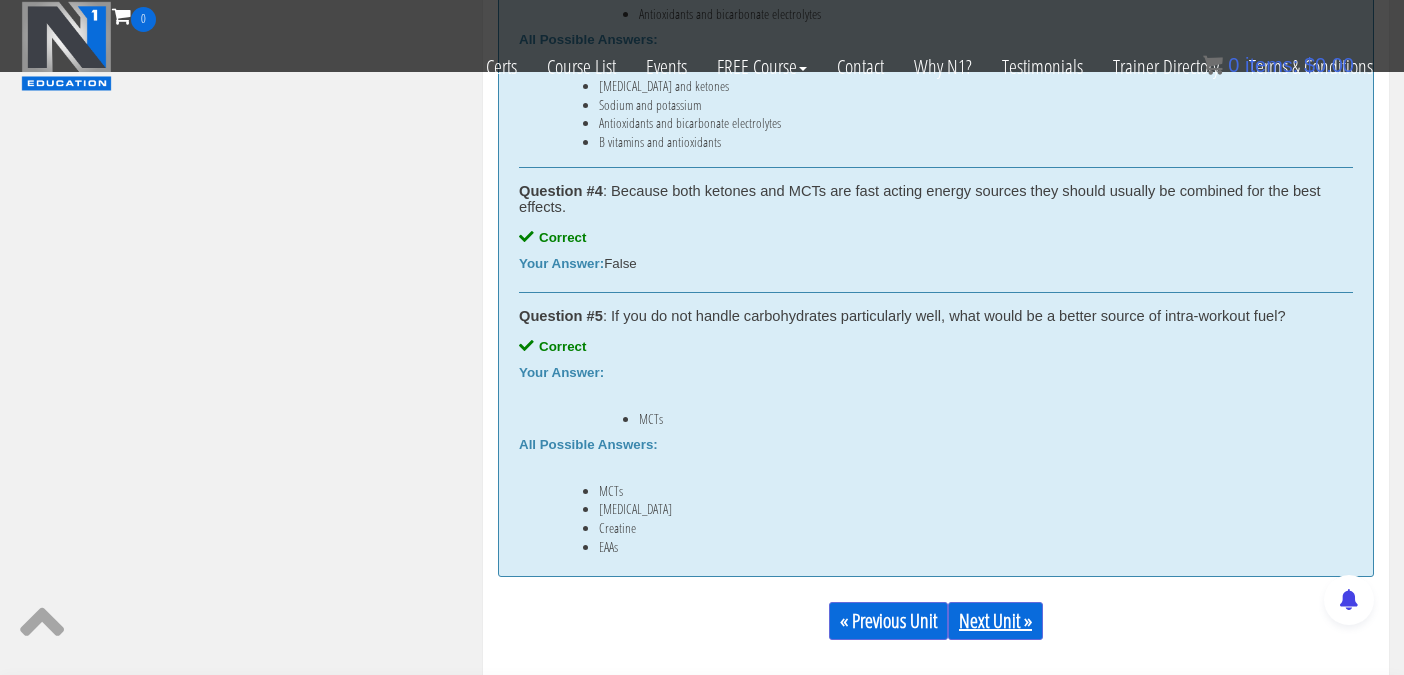 click on "Next Unit »" at bounding box center [995, 621] 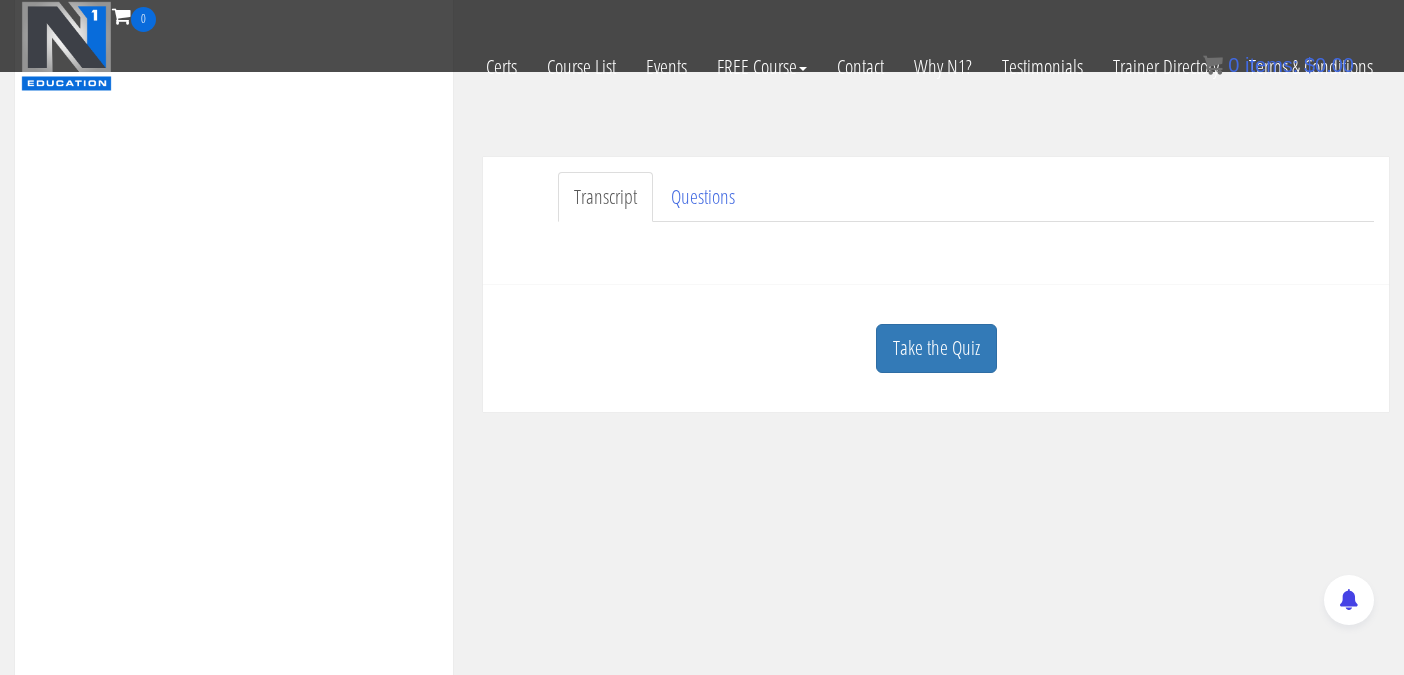 scroll, scrollTop: 491, scrollLeft: 0, axis: vertical 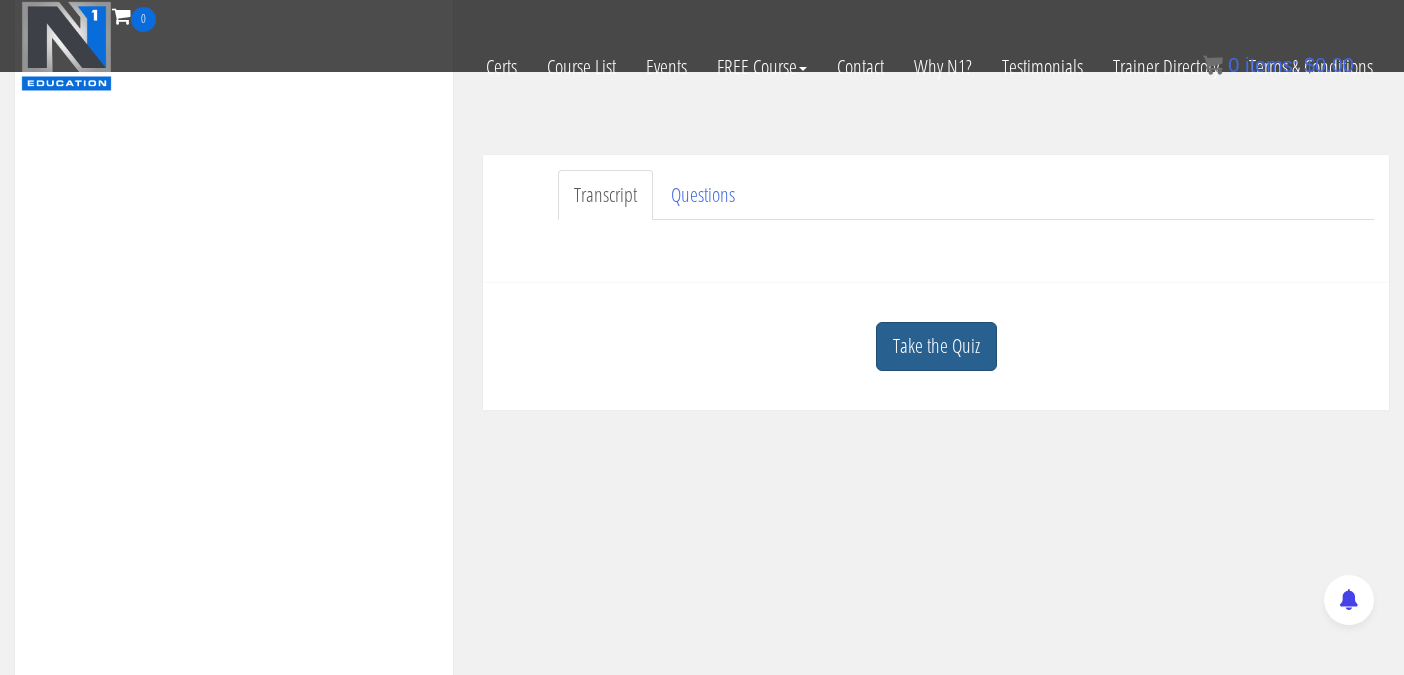 click on "Take the Quiz" at bounding box center (936, 346) 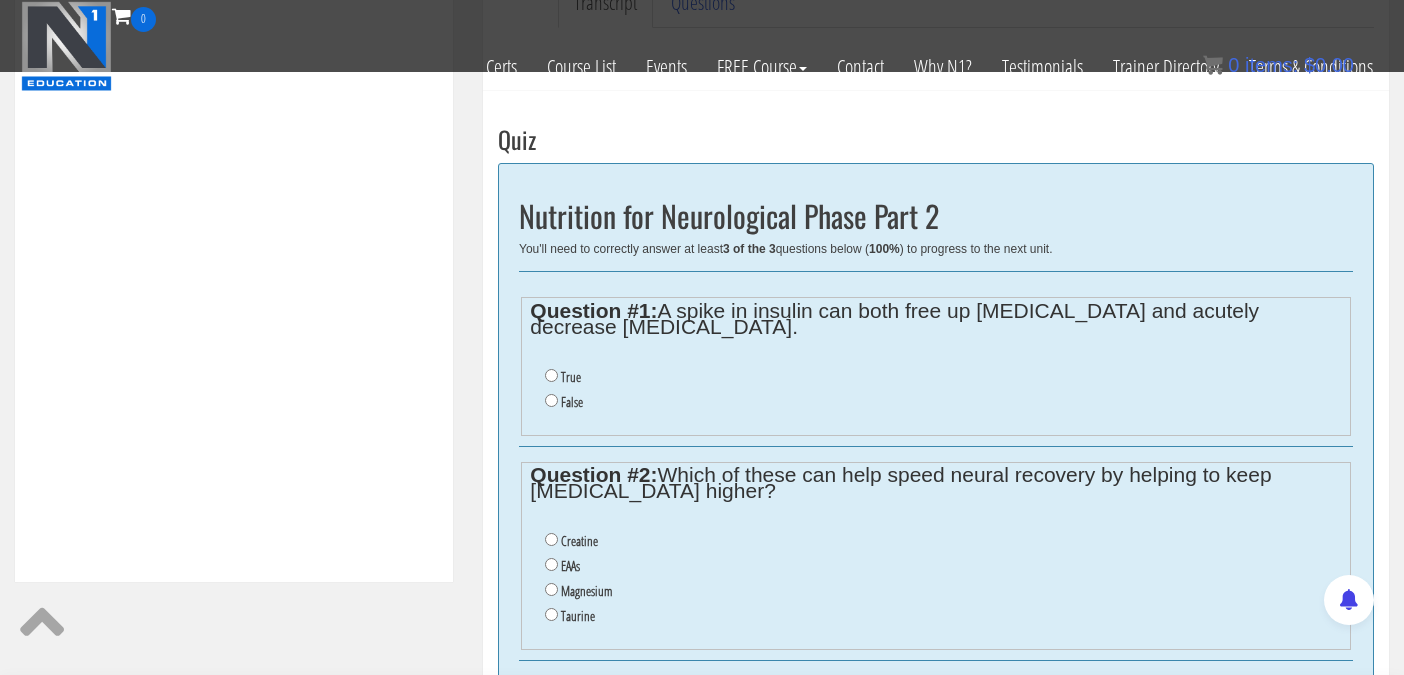 scroll, scrollTop: 693, scrollLeft: 0, axis: vertical 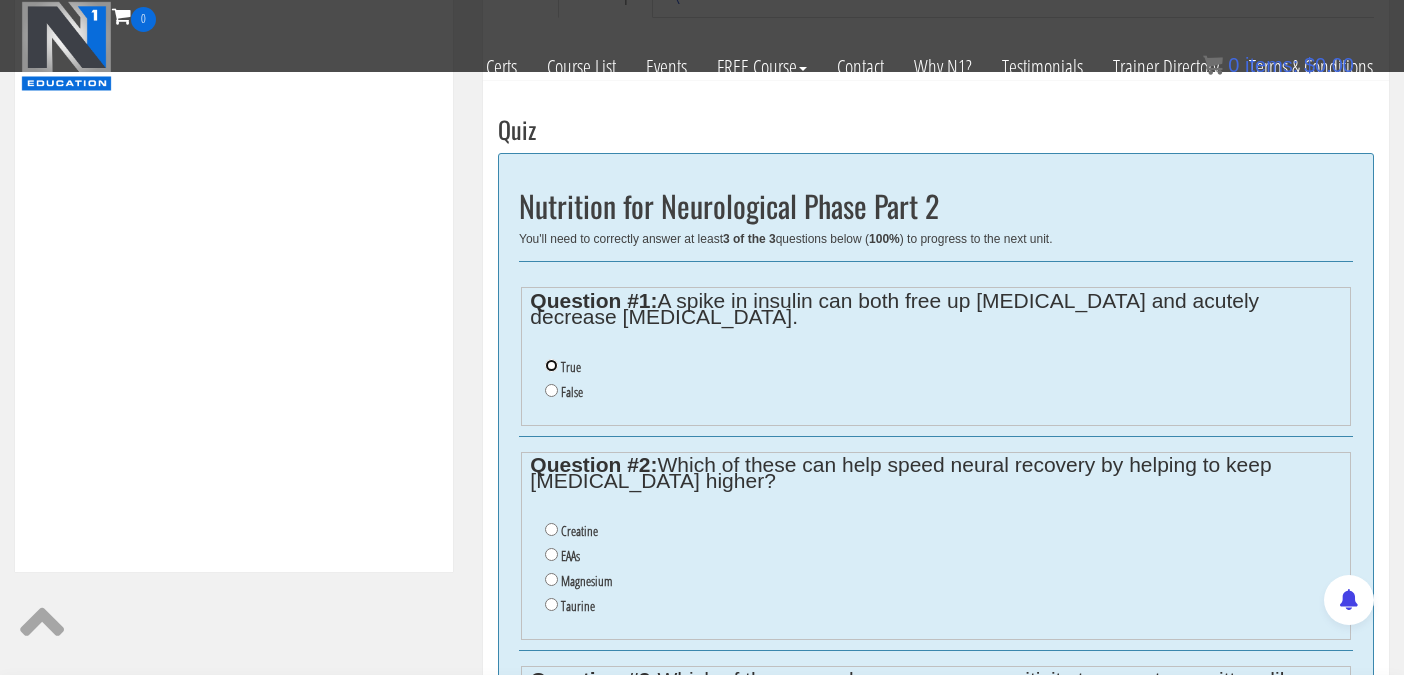 click on "True" at bounding box center (551, 365) 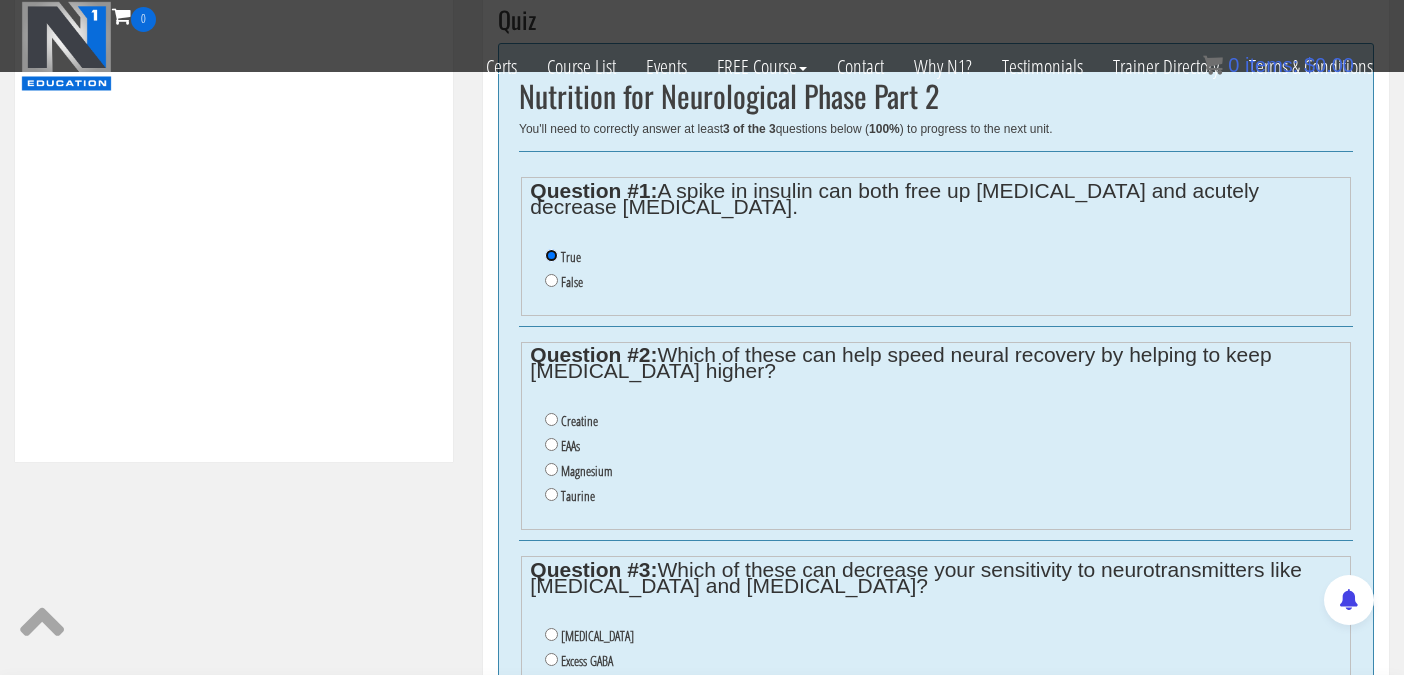 scroll, scrollTop: 829, scrollLeft: 0, axis: vertical 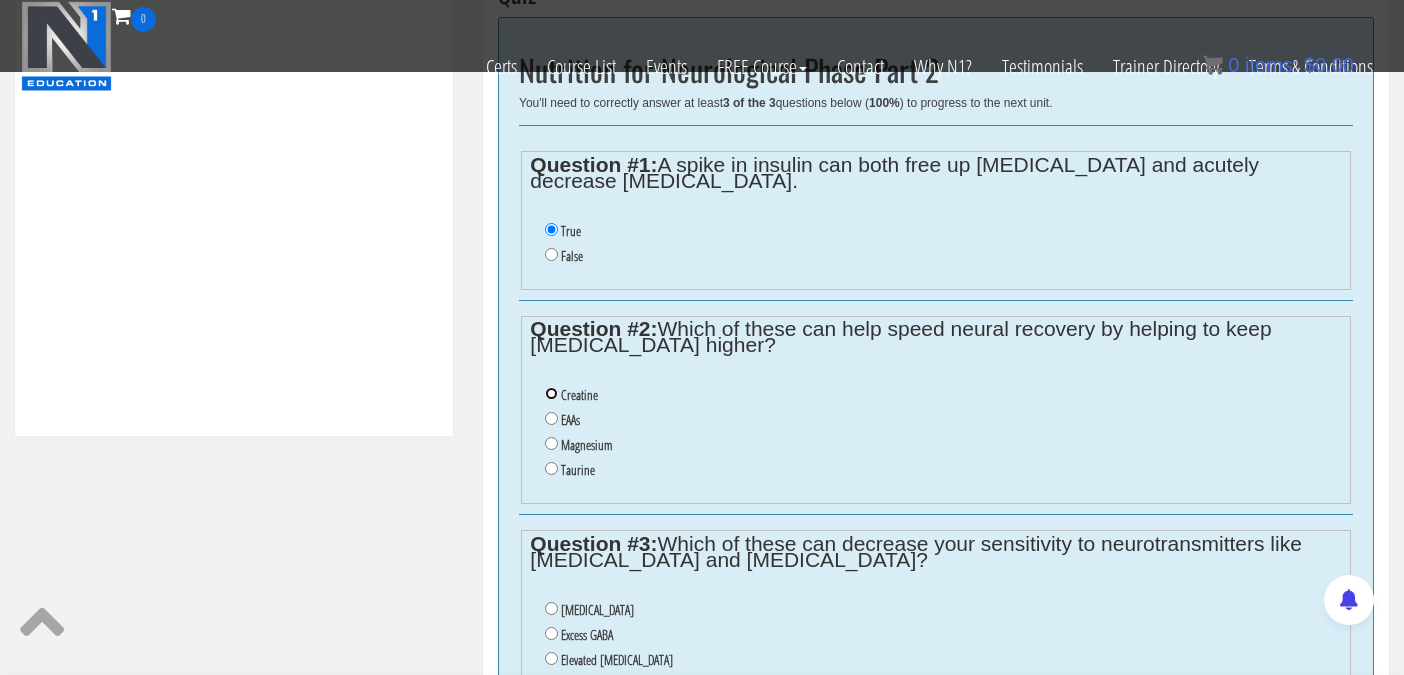 click on "Creatine" at bounding box center (551, 393) 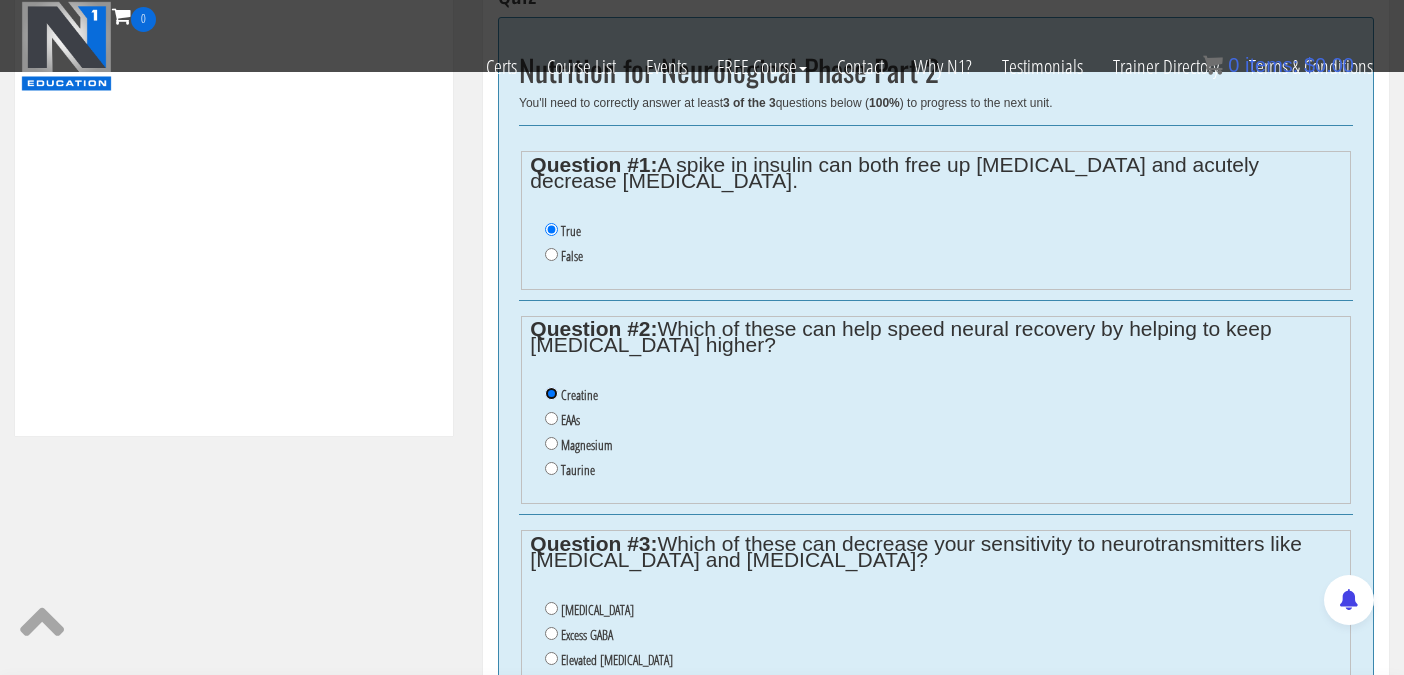 scroll, scrollTop: 931, scrollLeft: 0, axis: vertical 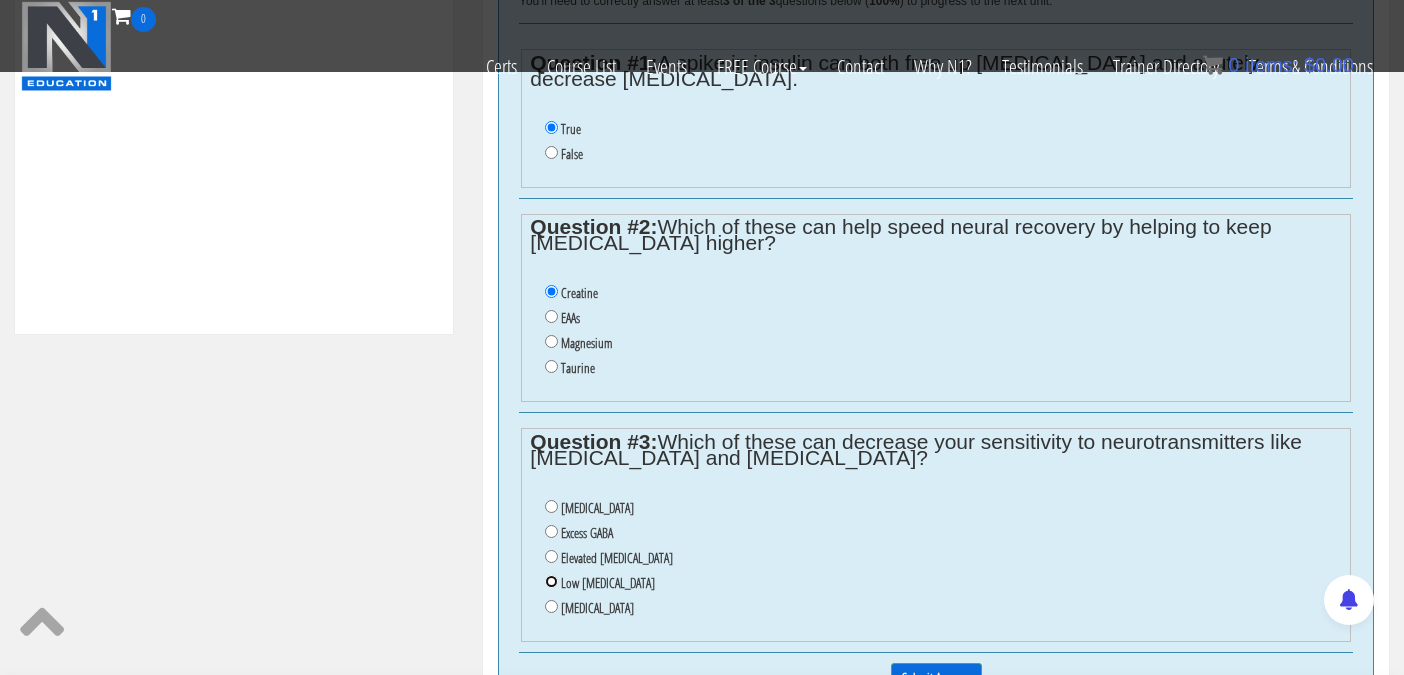 click on "Low serotonin" at bounding box center (551, 581) 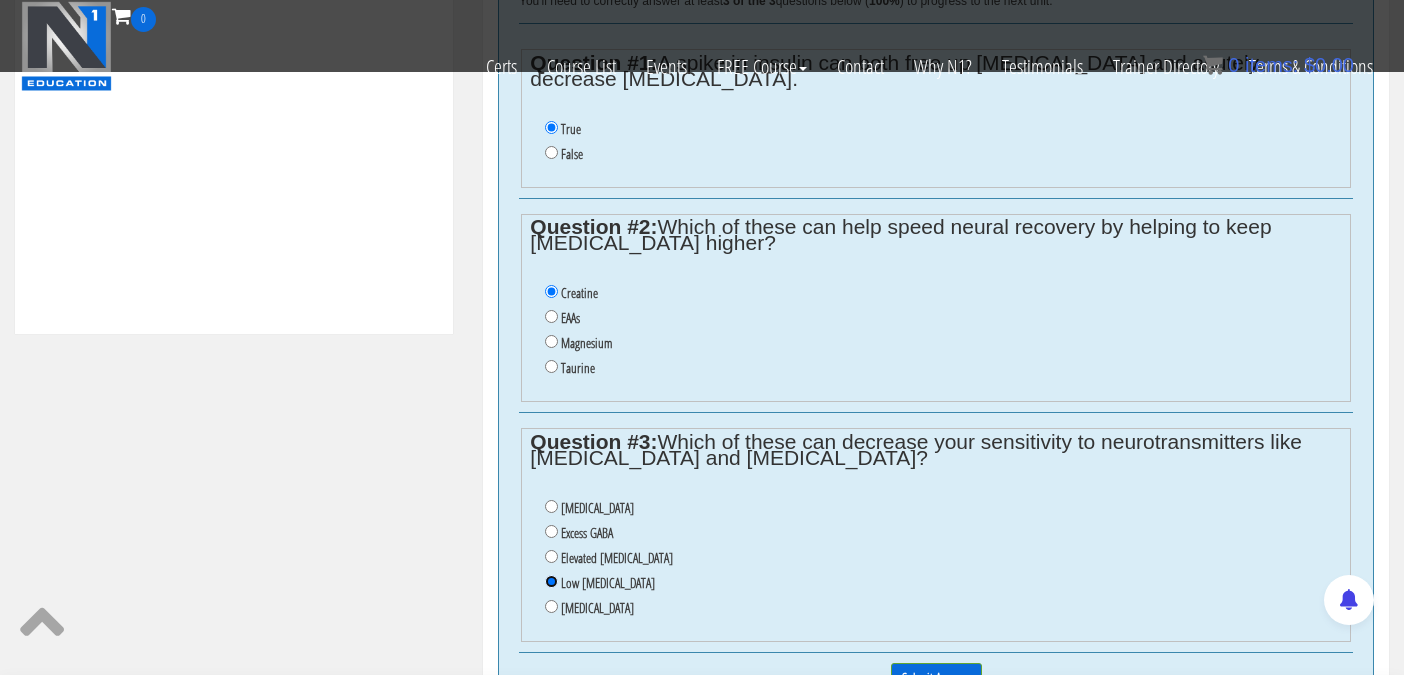 scroll, scrollTop: 1067, scrollLeft: 0, axis: vertical 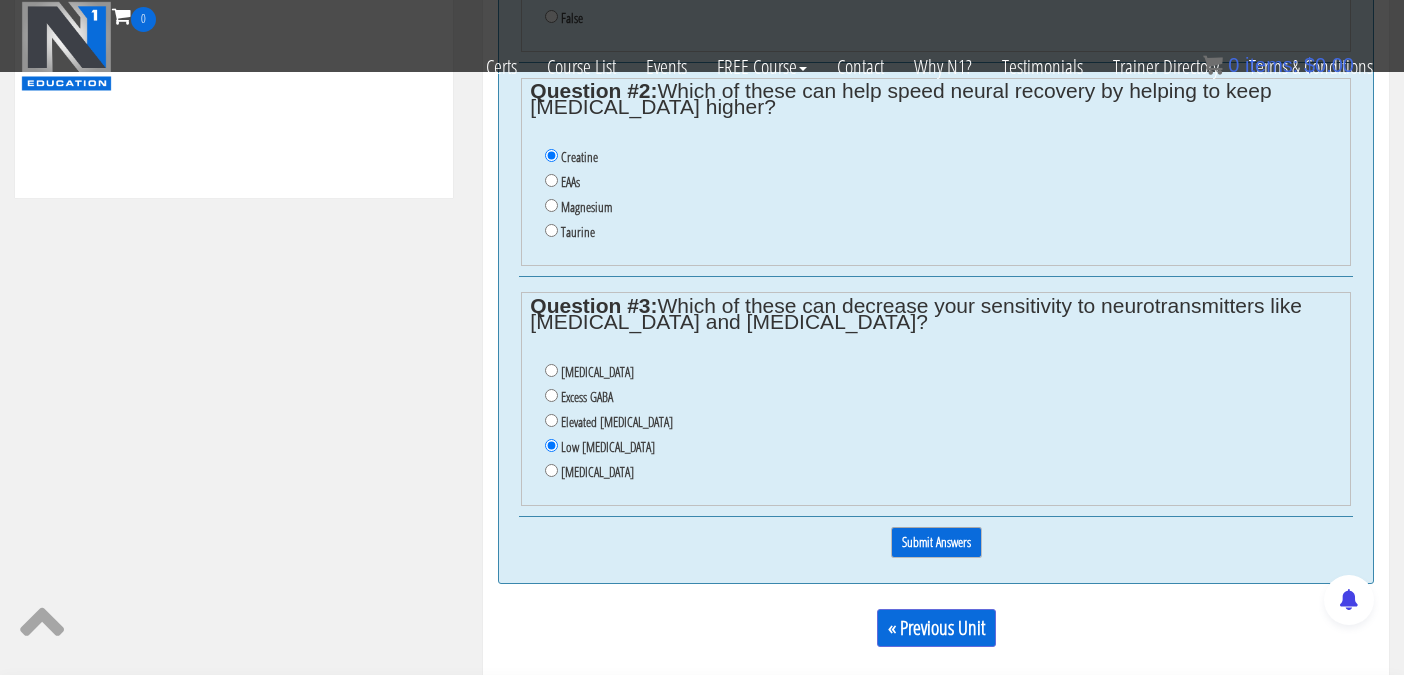 click on "Submit Answers" at bounding box center (936, 542) 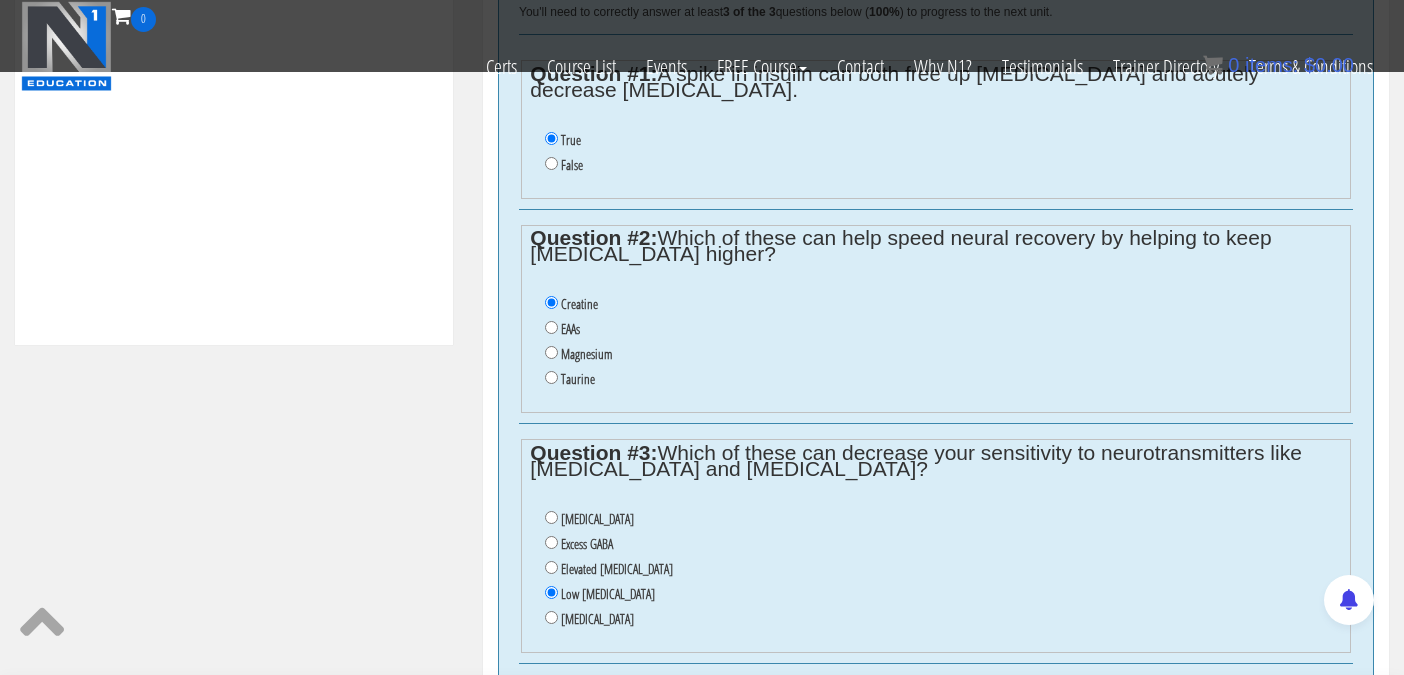 scroll, scrollTop: 863, scrollLeft: 0, axis: vertical 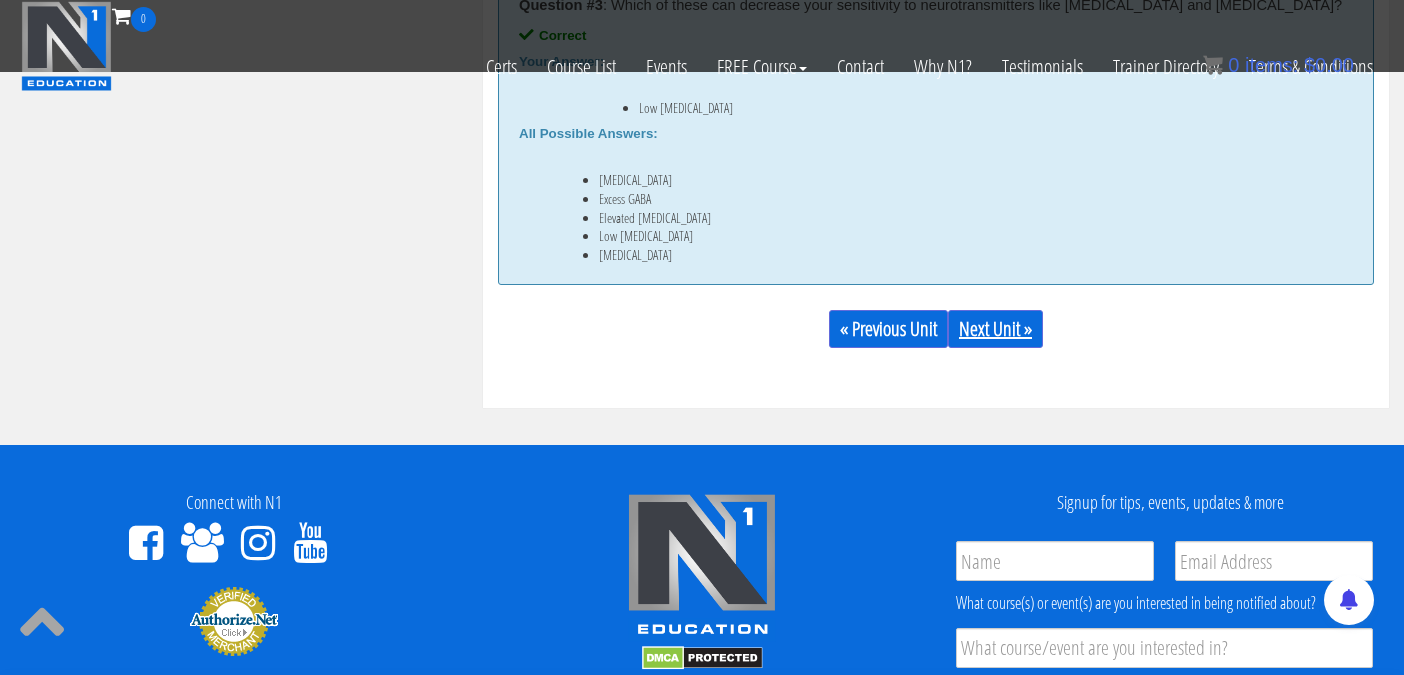 click on "Next Unit »" at bounding box center (995, 329) 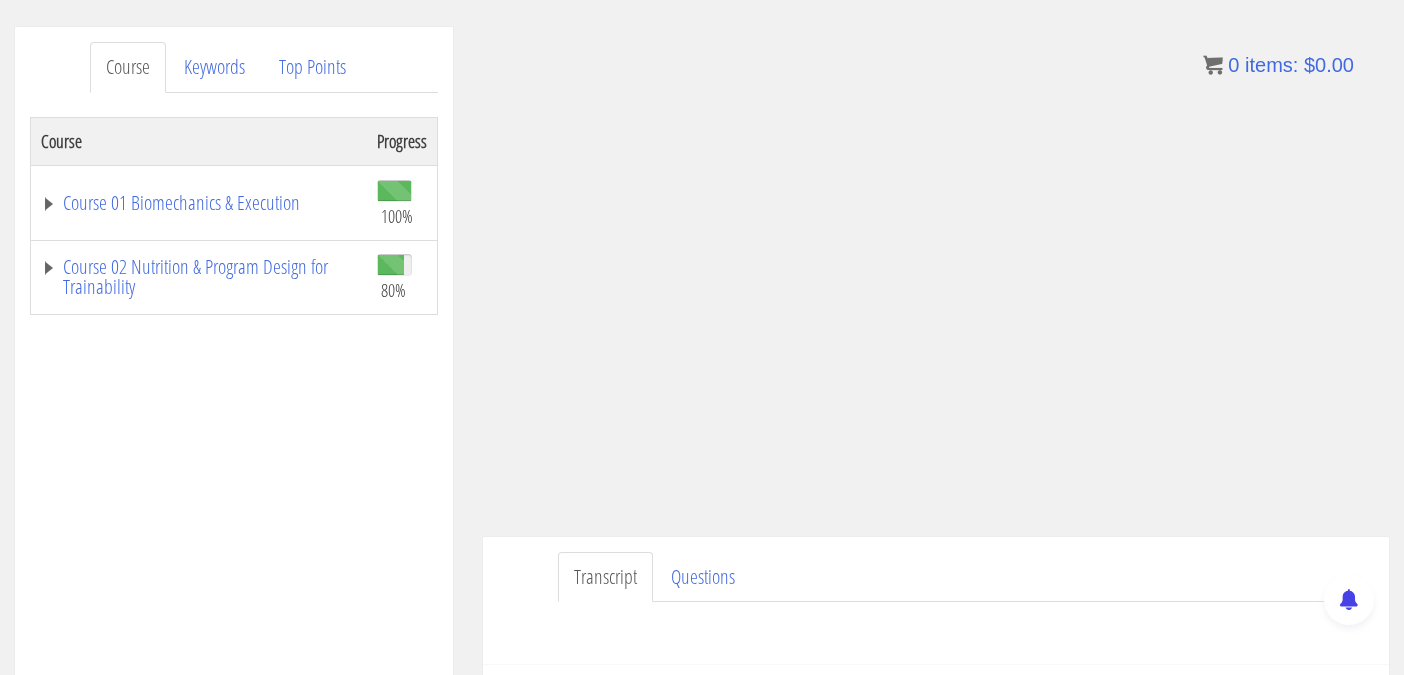 scroll, scrollTop: 555, scrollLeft: 0, axis: vertical 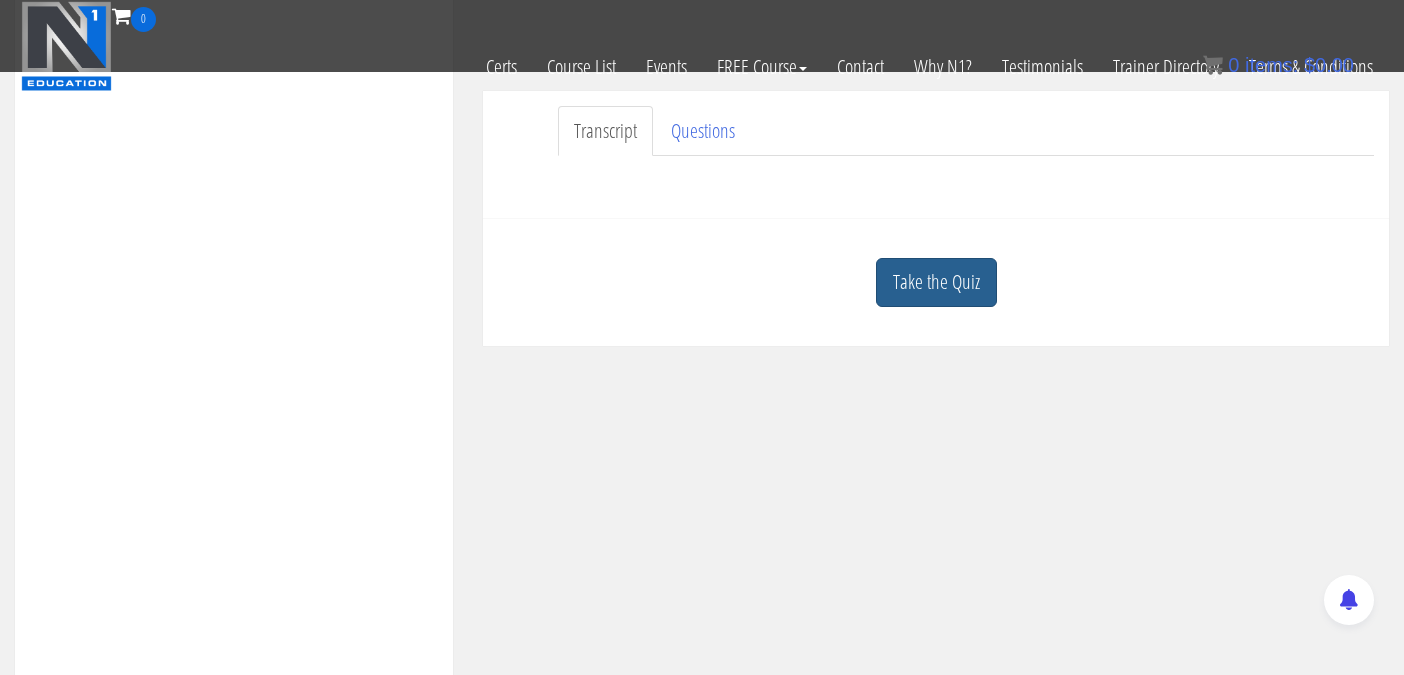click on "Take the Quiz" at bounding box center (936, 282) 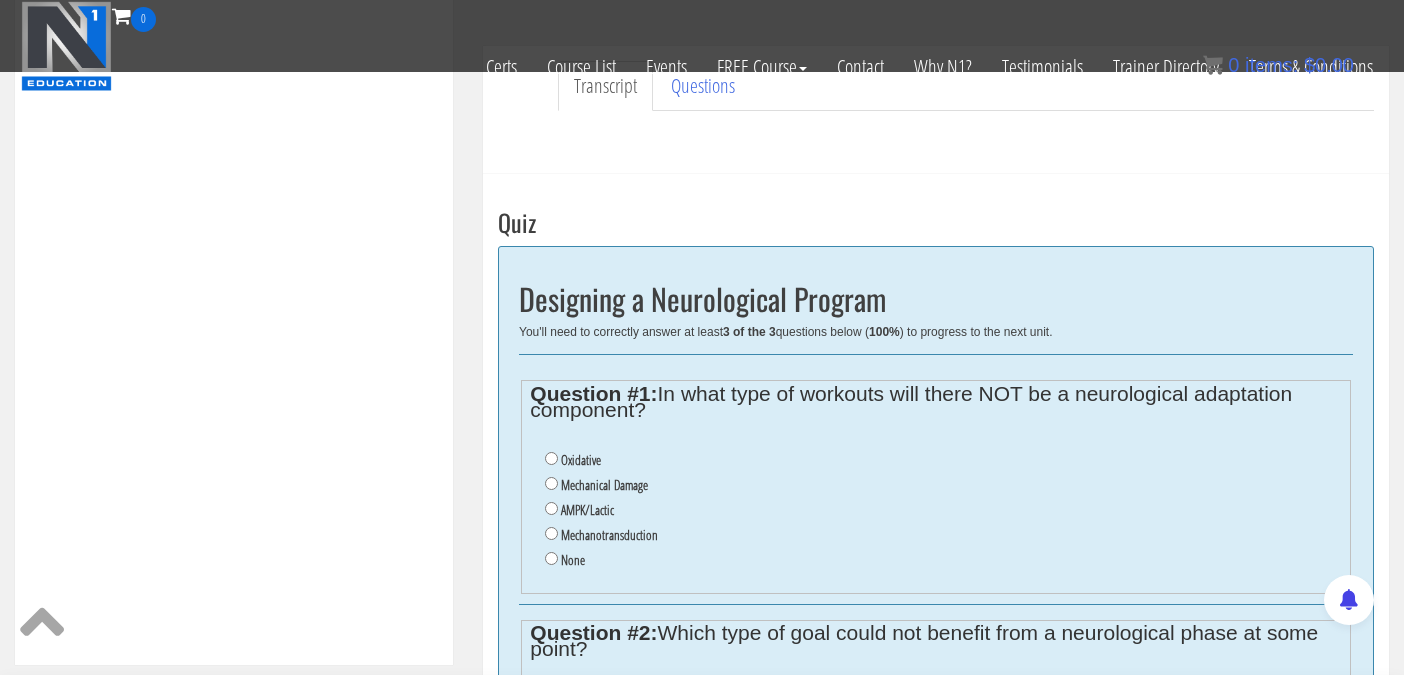 scroll, scrollTop: 636, scrollLeft: 0, axis: vertical 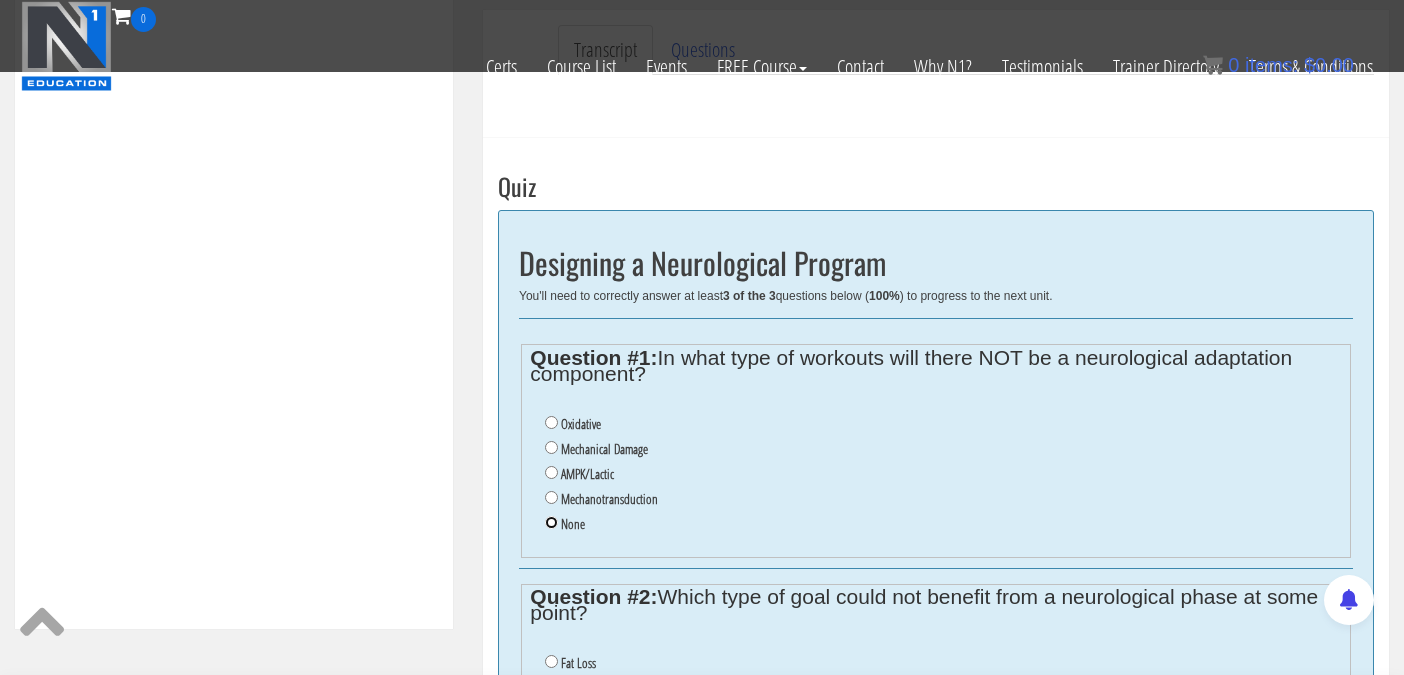 click on "None" at bounding box center (551, 522) 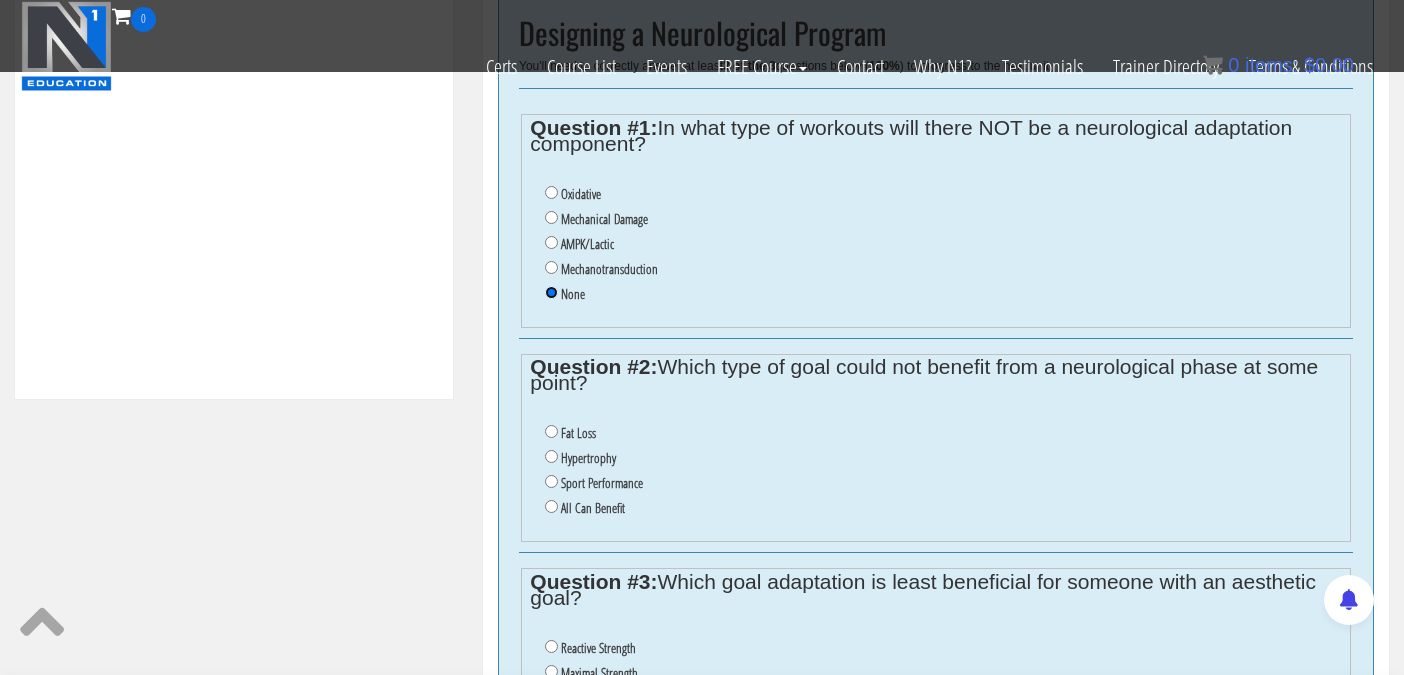 scroll, scrollTop: 869, scrollLeft: 0, axis: vertical 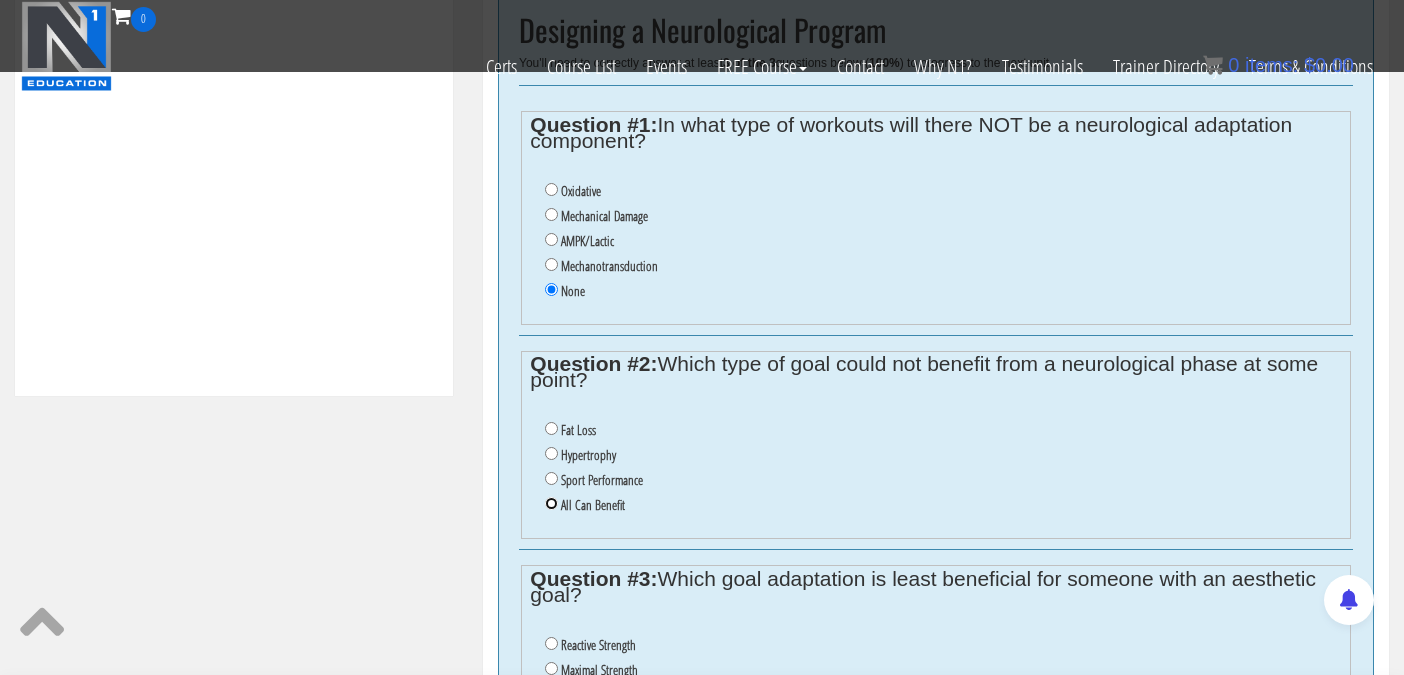 click on "All Can Benefit" at bounding box center [551, 503] 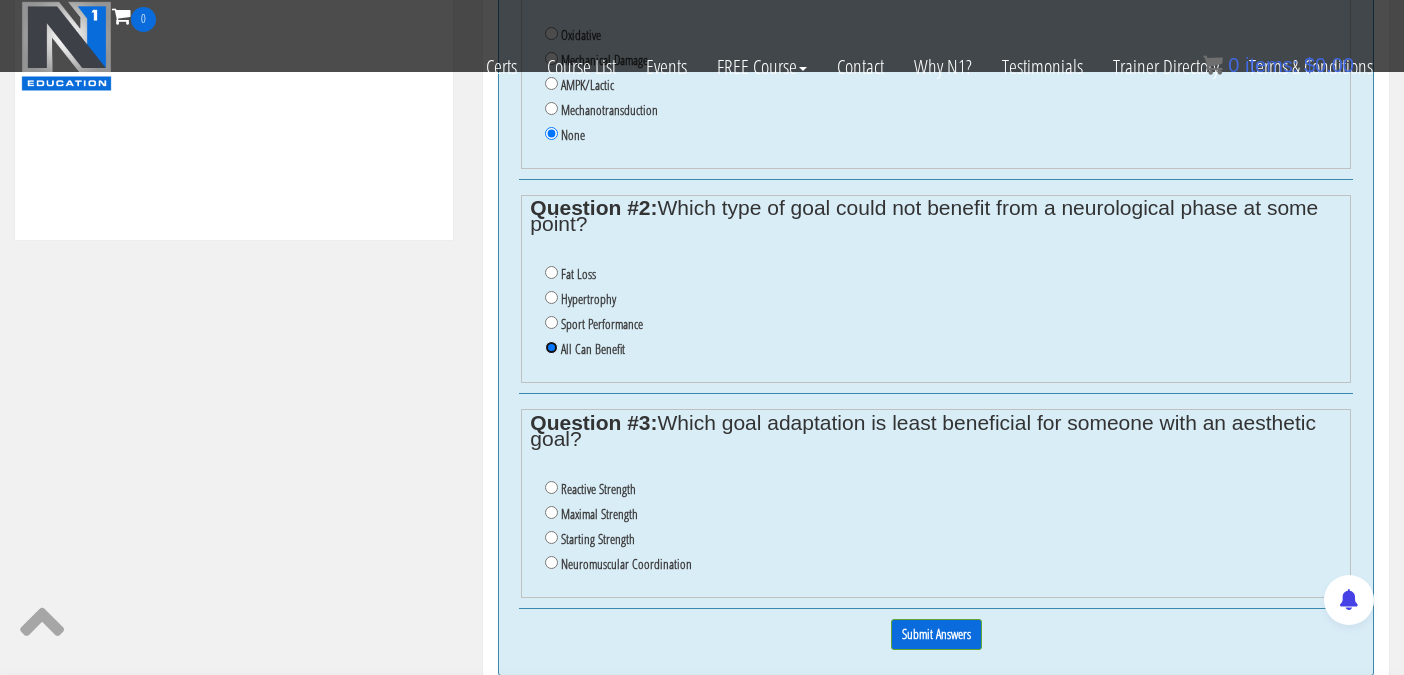 scroll, scrollTop: 1093, scrollLeft: 0, axis: vertical 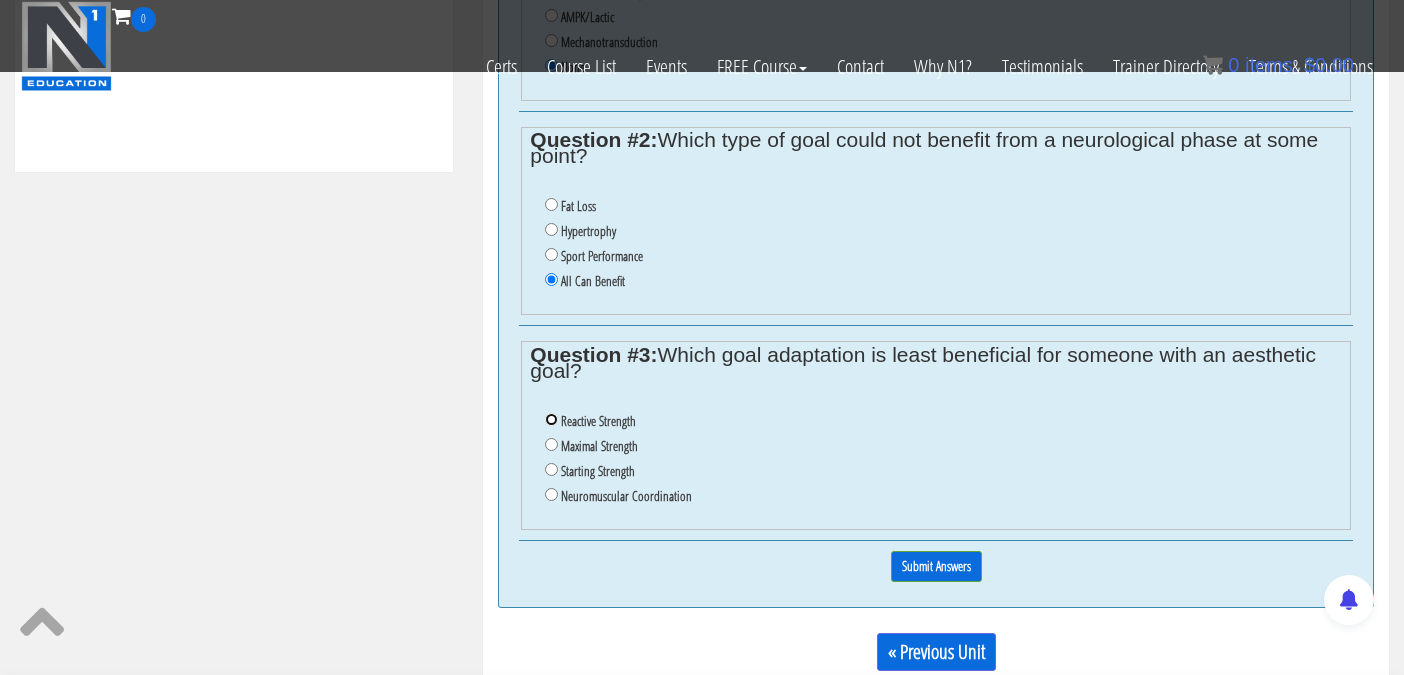 click on "Reactive Strength" at bounding box center [551, 419] 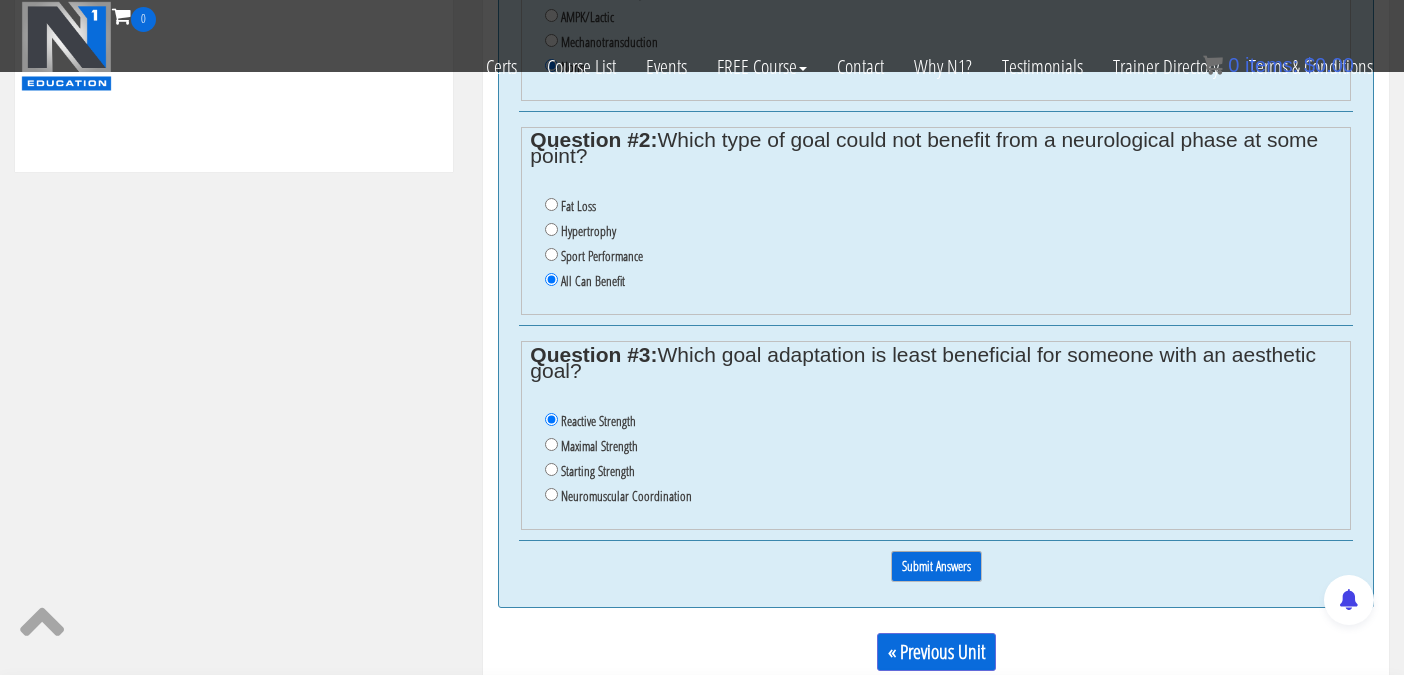 click on "Submit Answers" at bounding box center [936, 566] 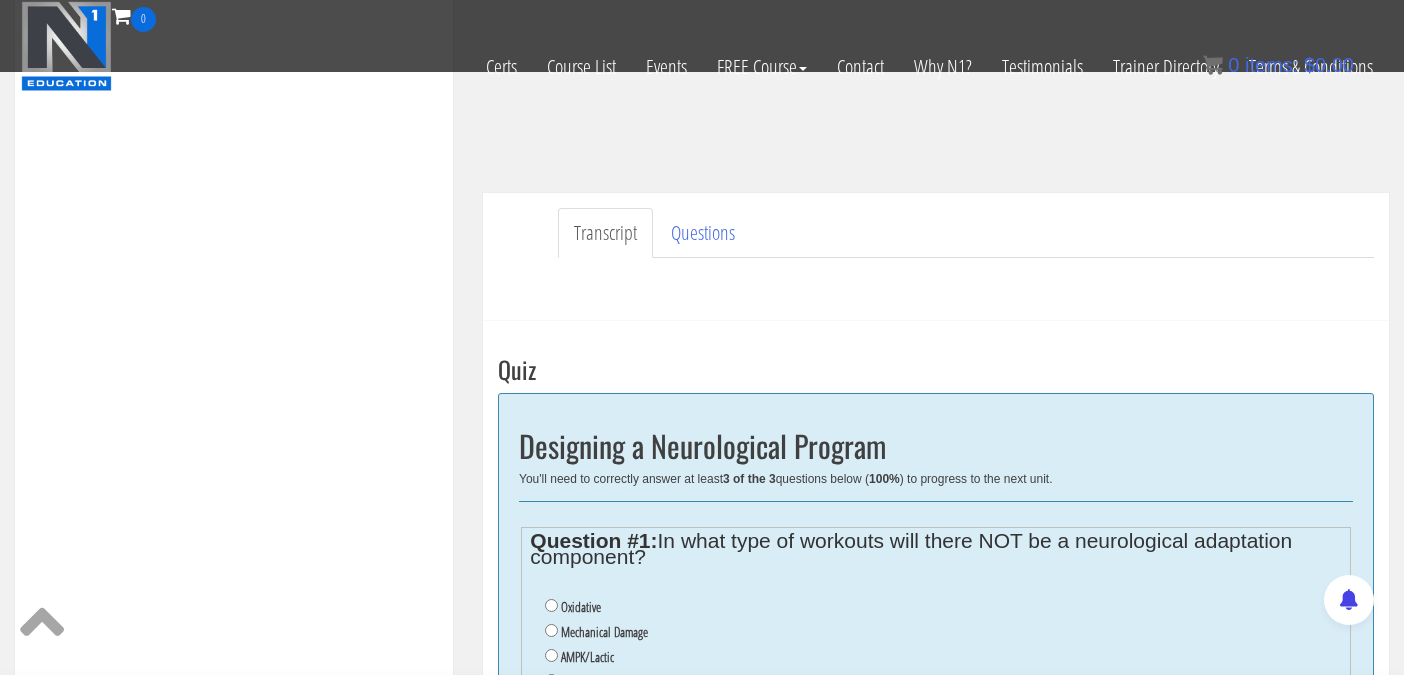 scroll, scrollTop: 451, scrollLeft: 0, axis: vertical 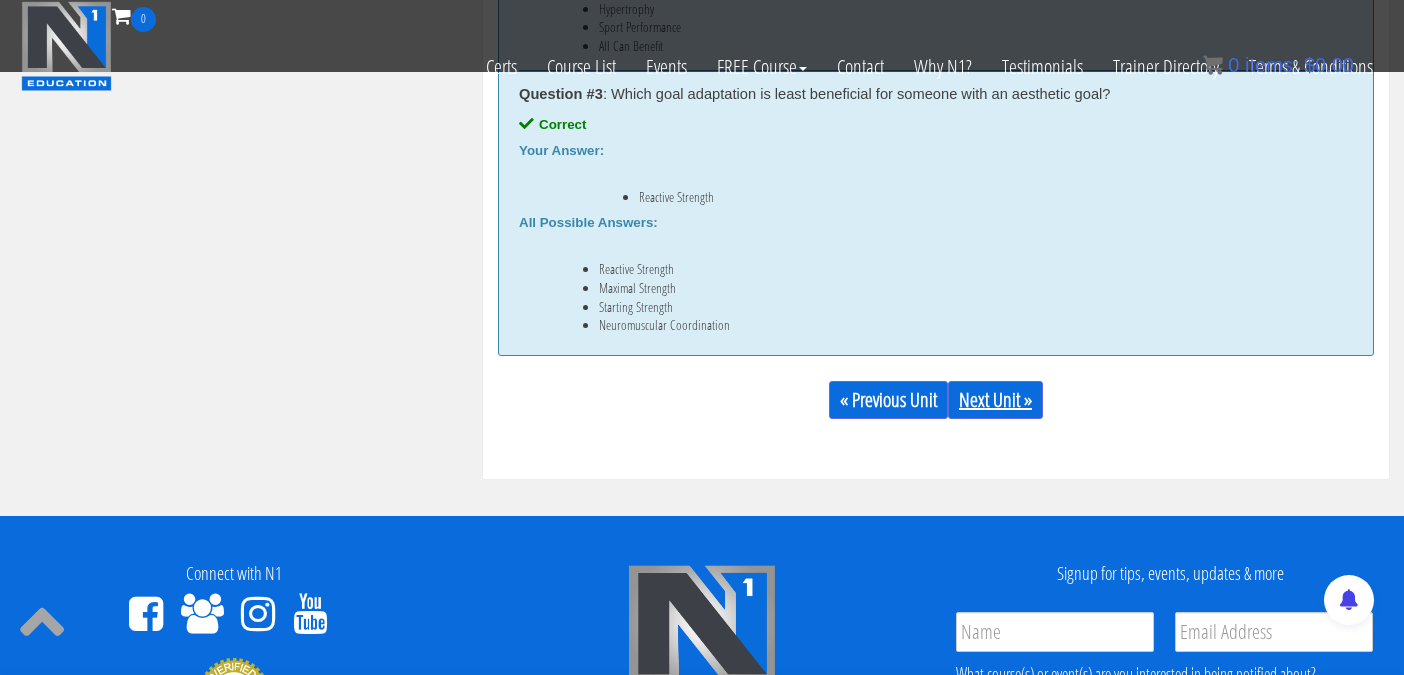 click on "Next Unit »" at bounding box center (995, 400) 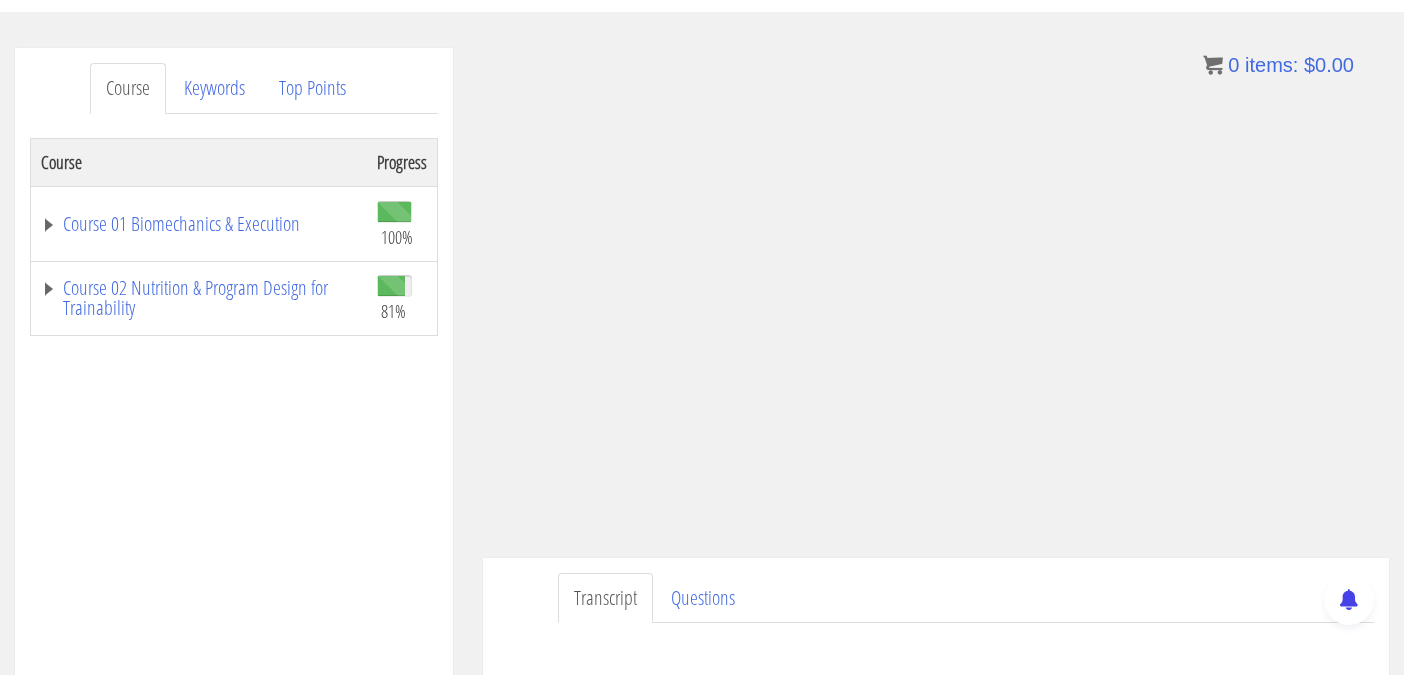 scroll, scrollTop: 0, scrollLeft: 0, axis: both 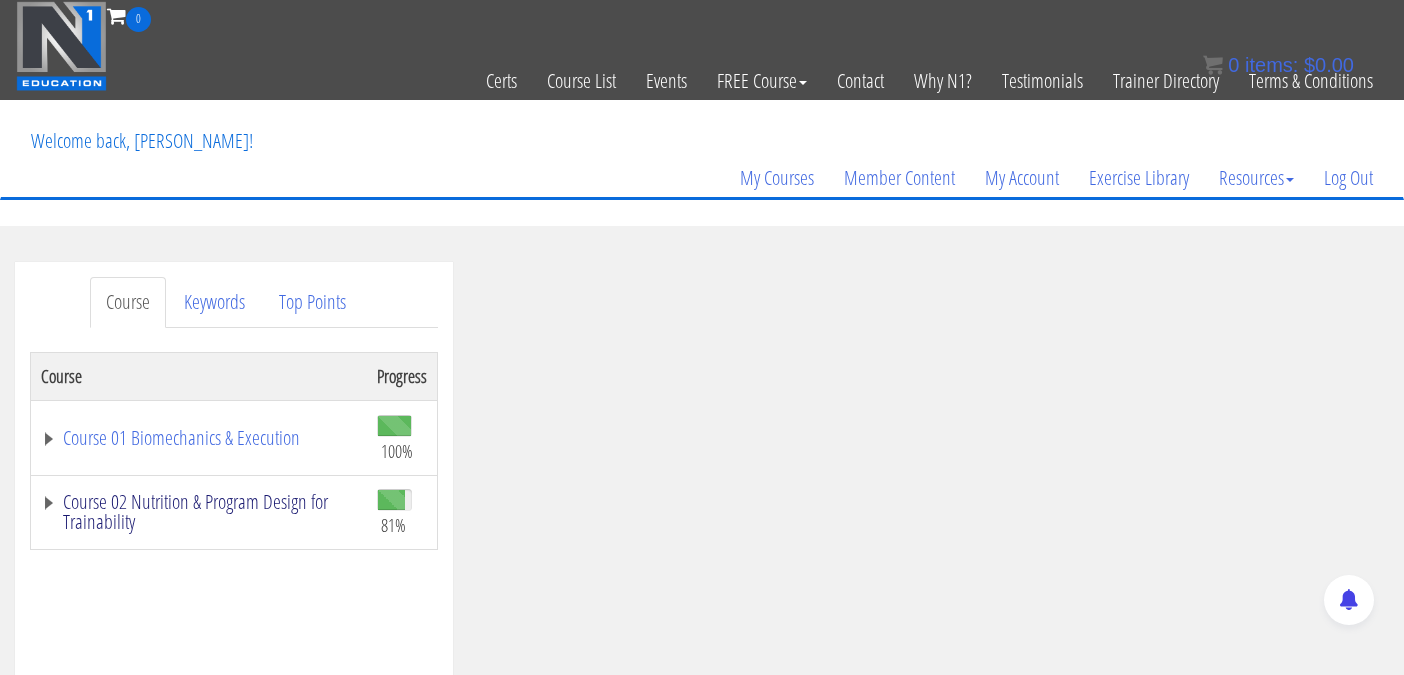 click on "Course 02 Nutrition & Program Design for Trainability" at bounding box center [199, 512] 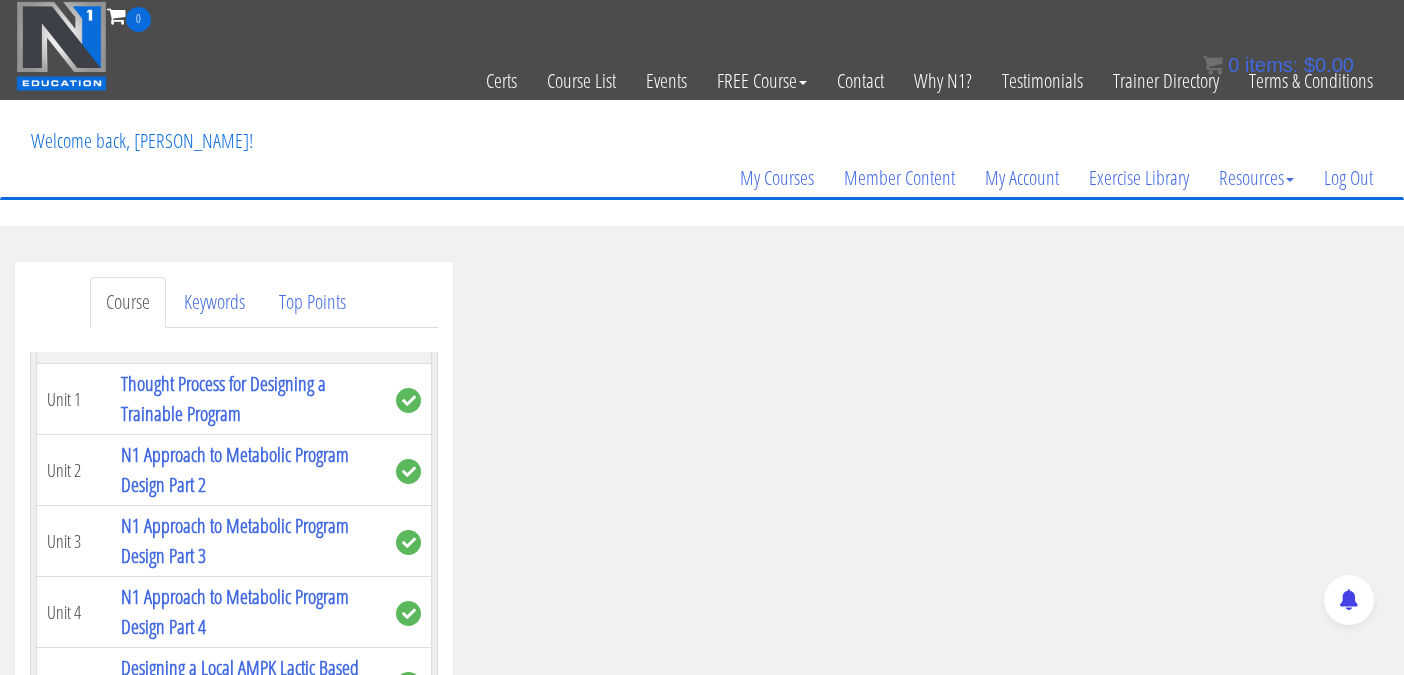 scroll, scrollTop: 2713, scrollLeft: 0, axis: vertical 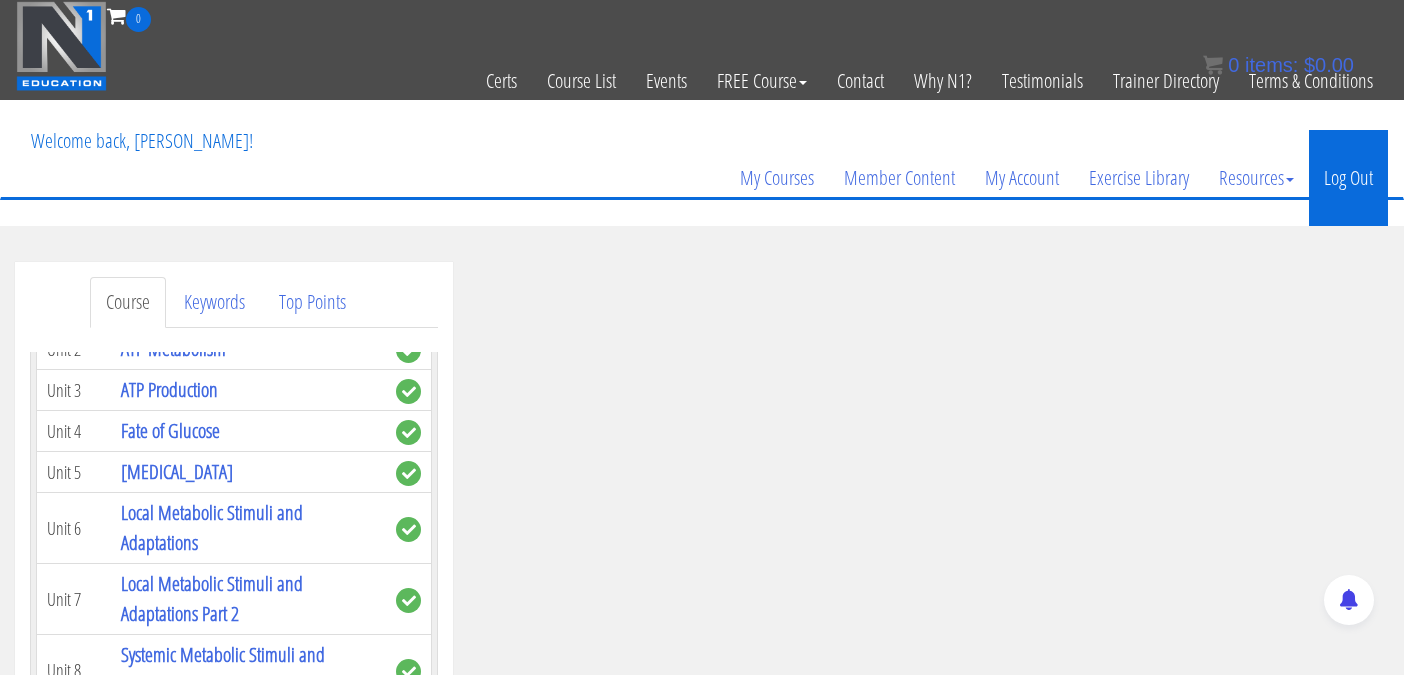 click on "Log Out" at bounding box center [1348, 178] 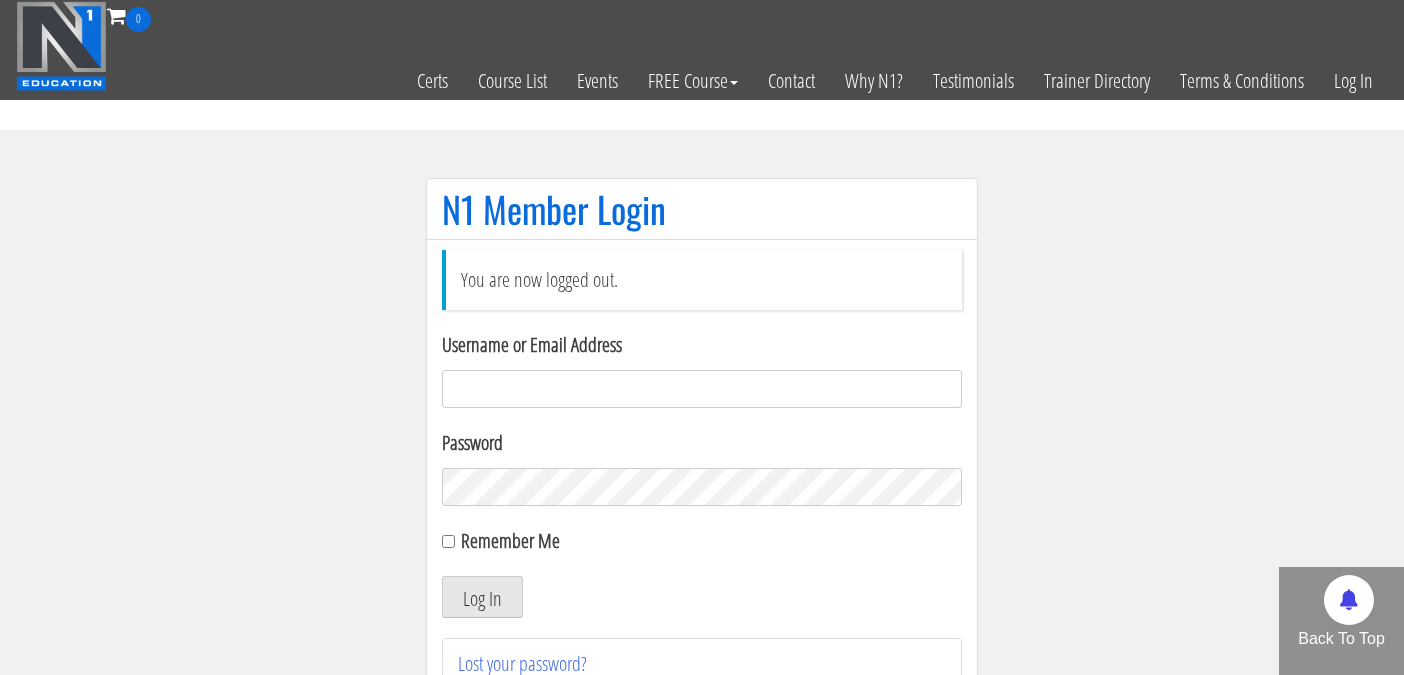 scroll, scrollTop: 0, scrollLeft: 0, axis: both 